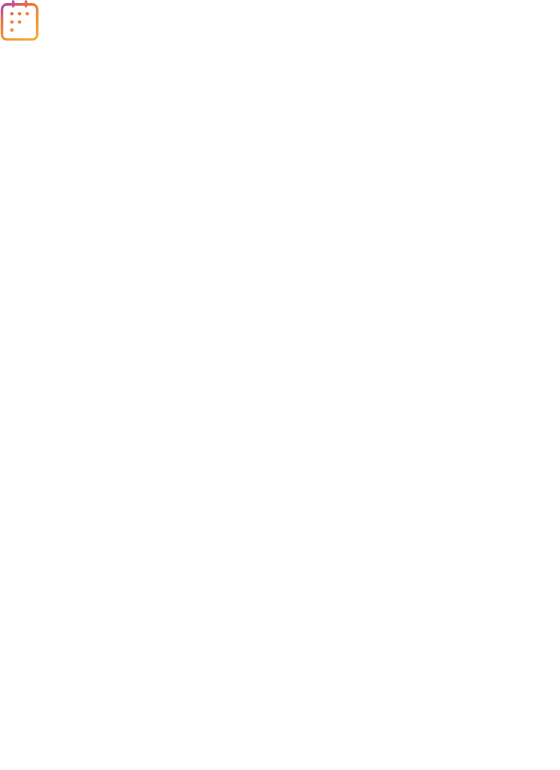 scroll, scrollTop: 0, scrollLeft: 0, axis: both 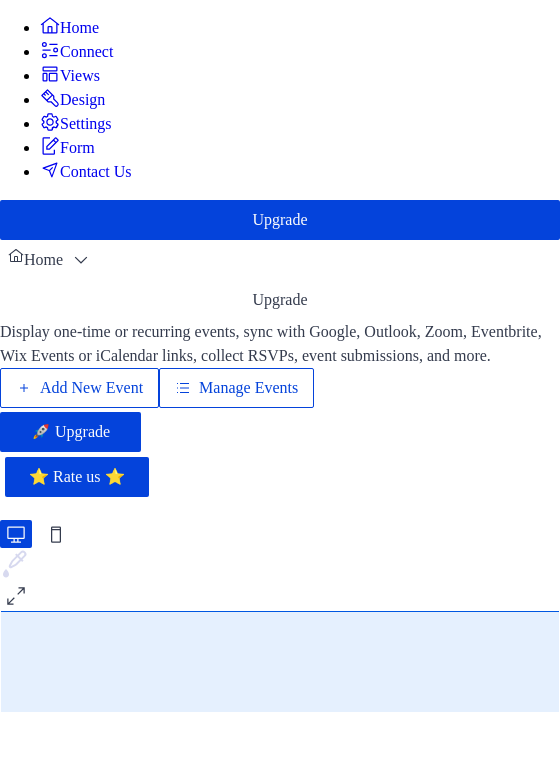 click on "Manage Events" at bounding box center (248, 388) 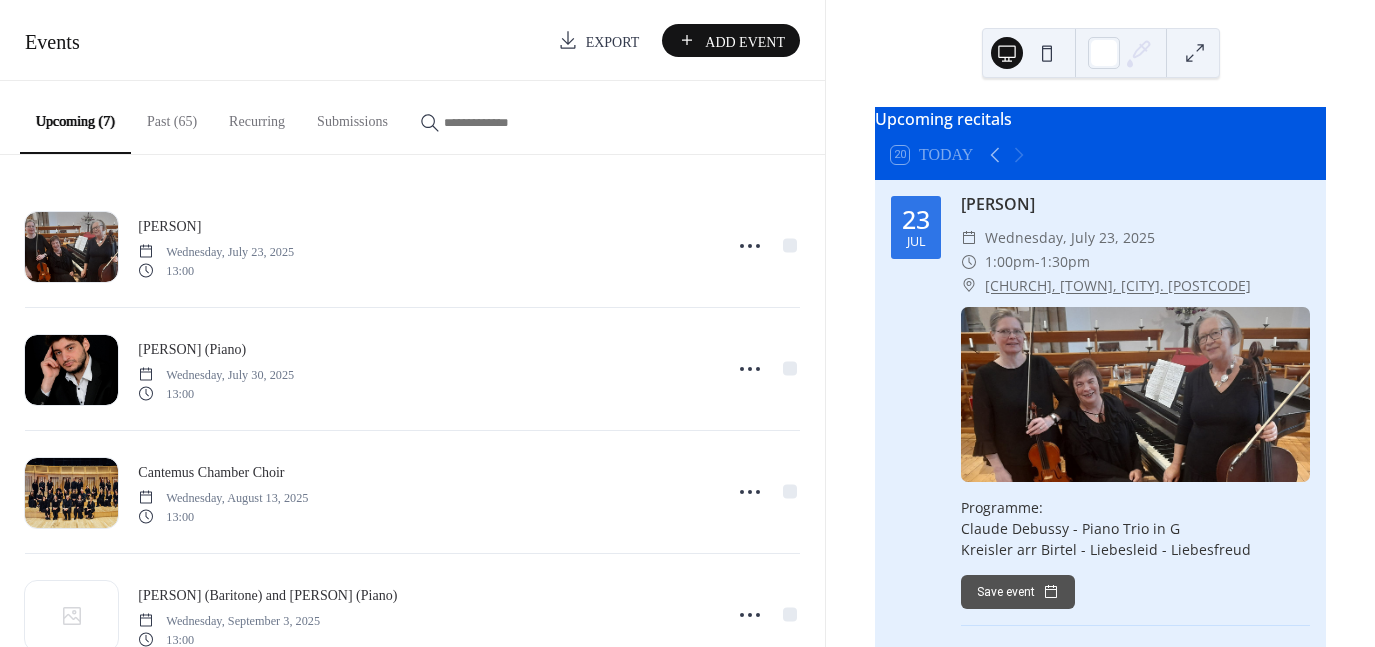 scroll, scrollTop: 0, scrollLeft: 0, axis: both 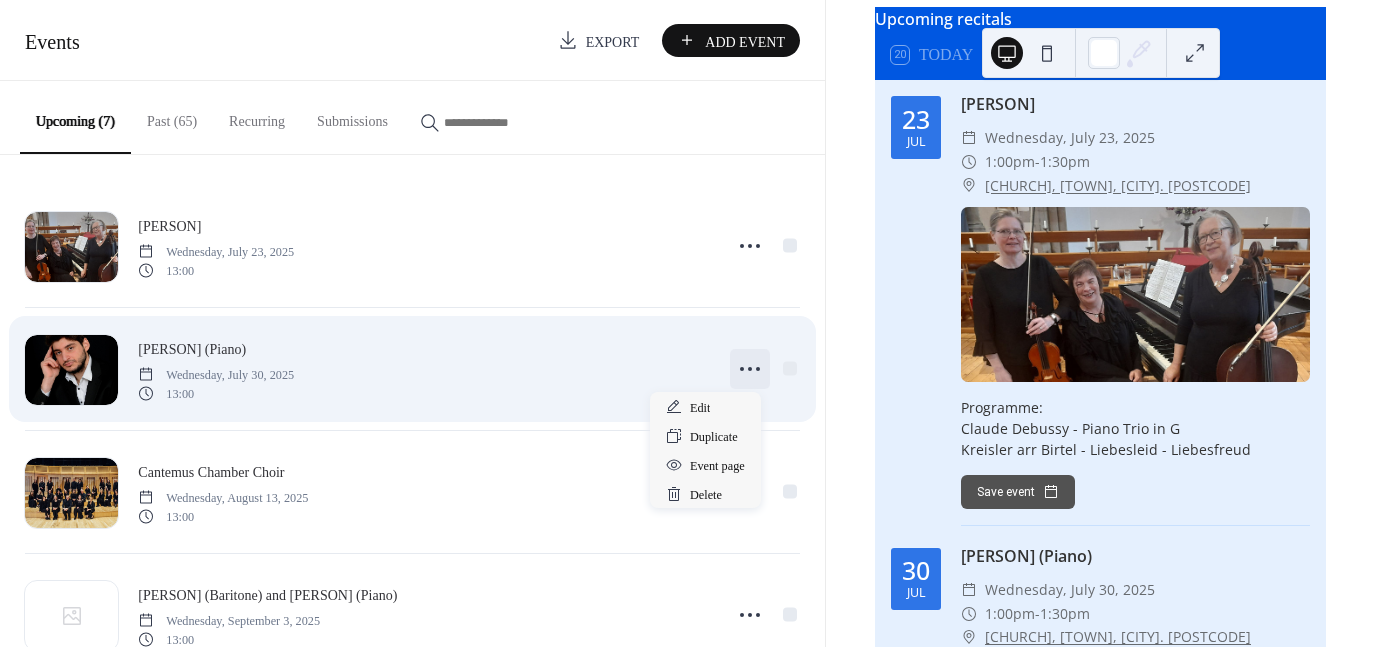 click 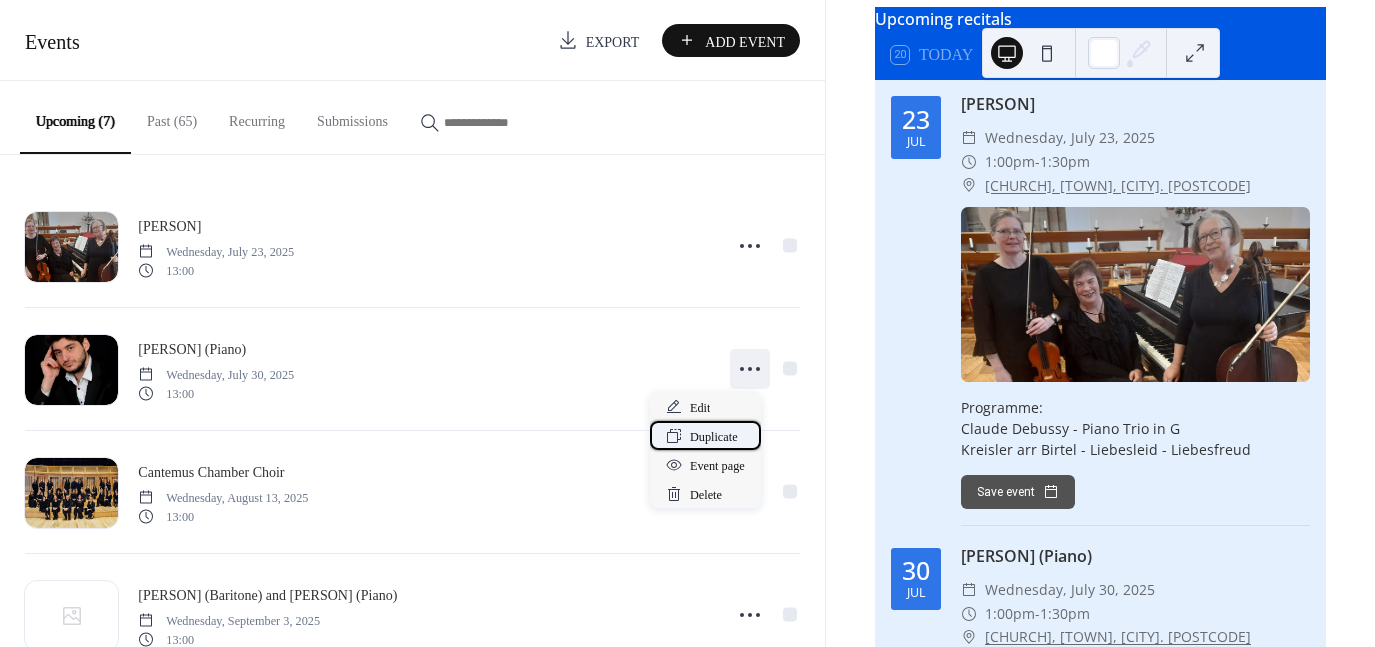 click on "Duplicate" at bounding box center [714, 437] 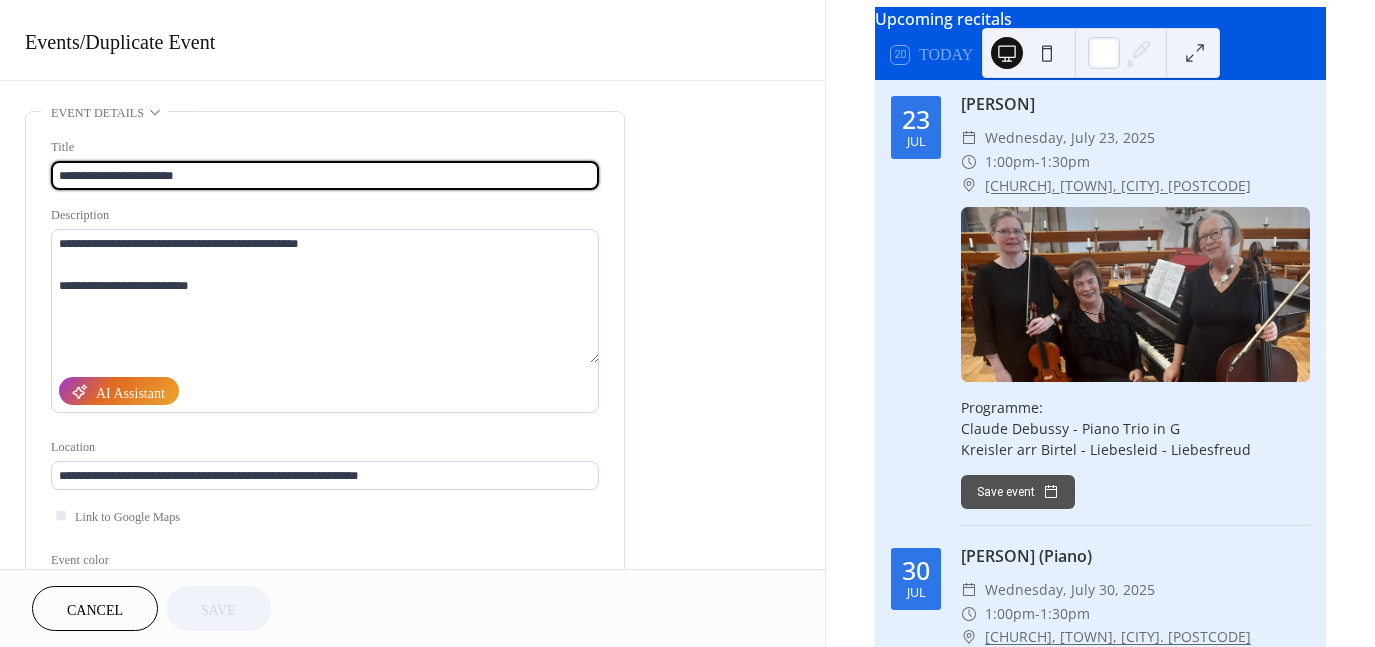 drag, startPoint x: 246, startPoint y: 173, endPoint x: -81, endPoint y: 161, distance: 327.22012 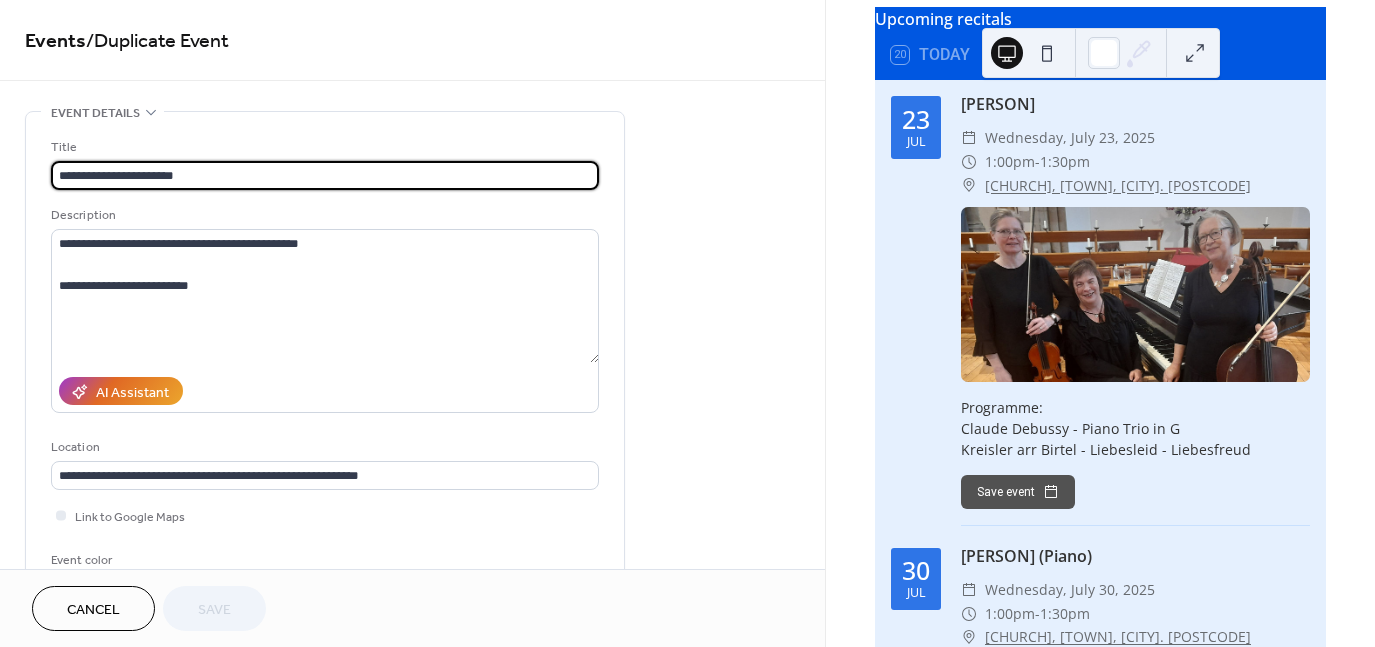 click on "**********" at bounding box center [687, 323] 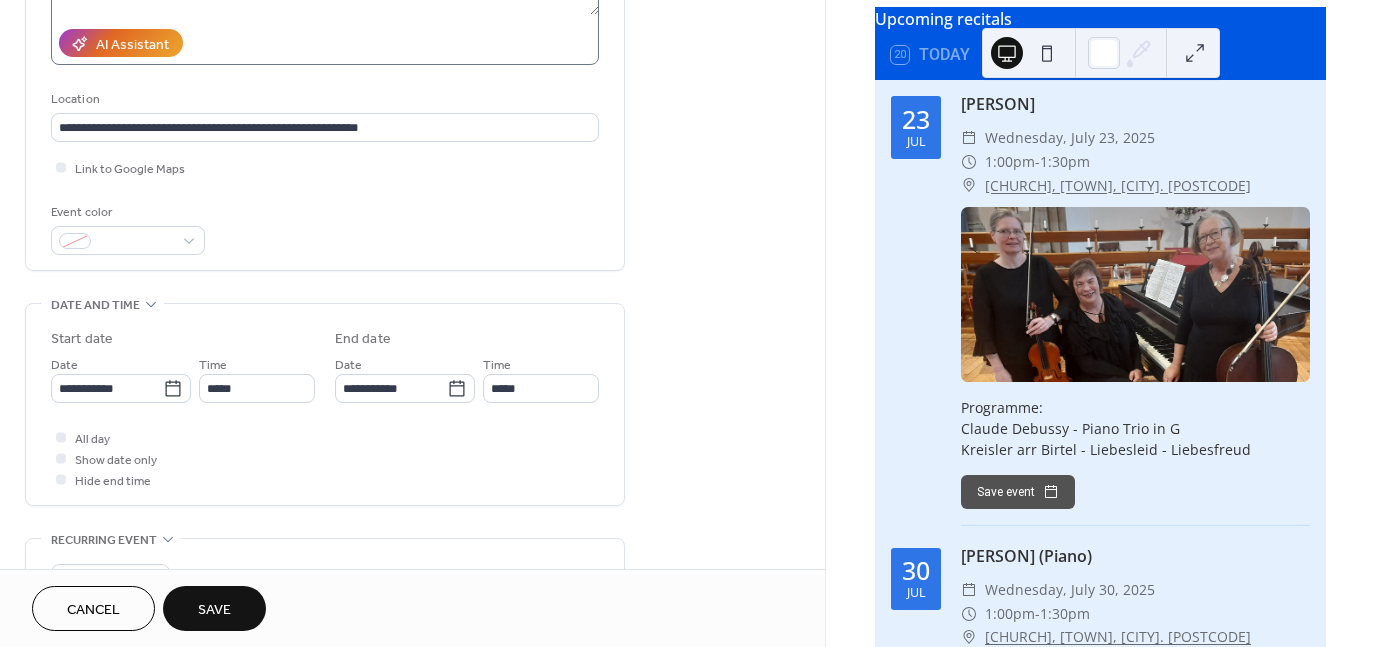 scroll, scrollTop: 400, scrollLeft: 0, axis: vertical 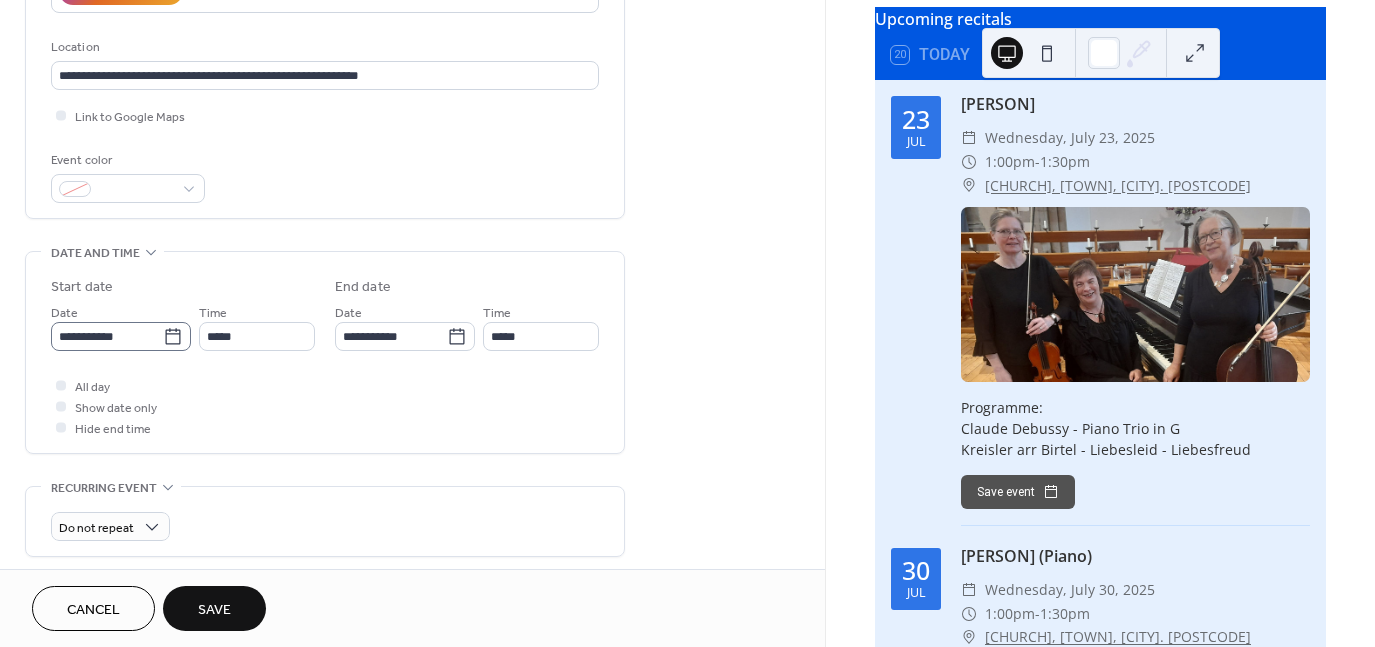 type on "**********" 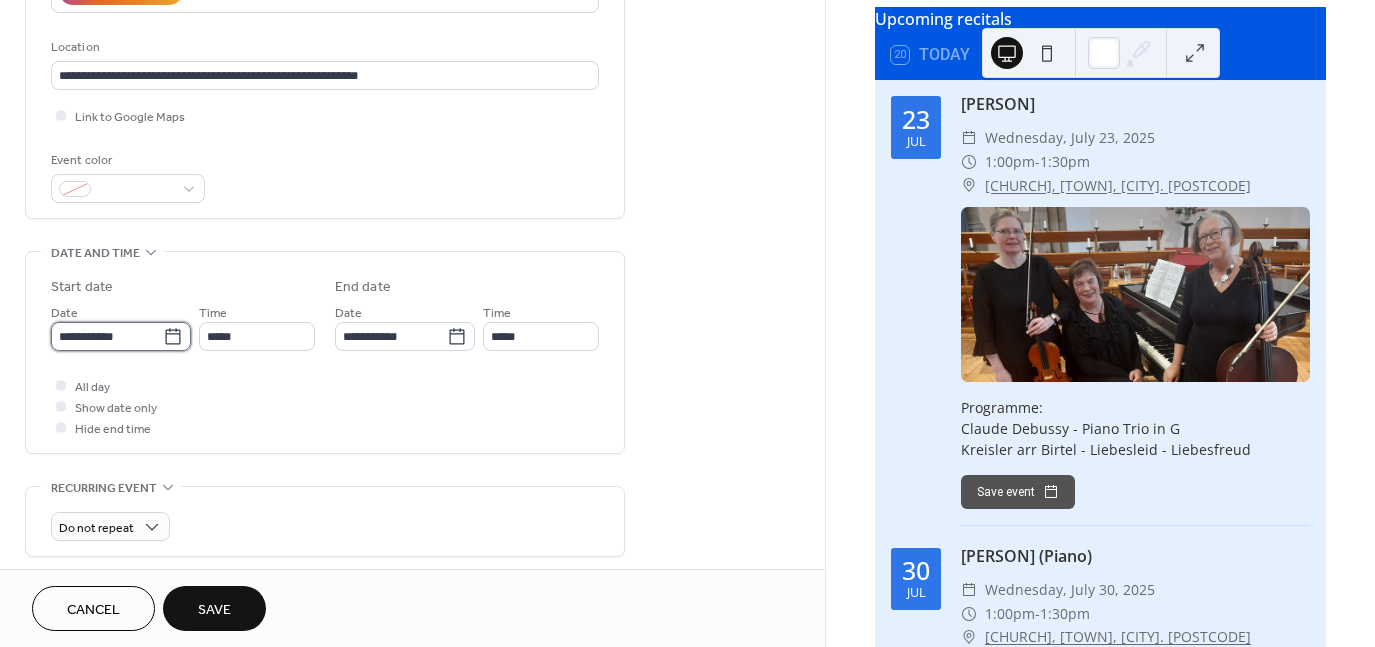 click on "**********" at bounding box center [107, 336] 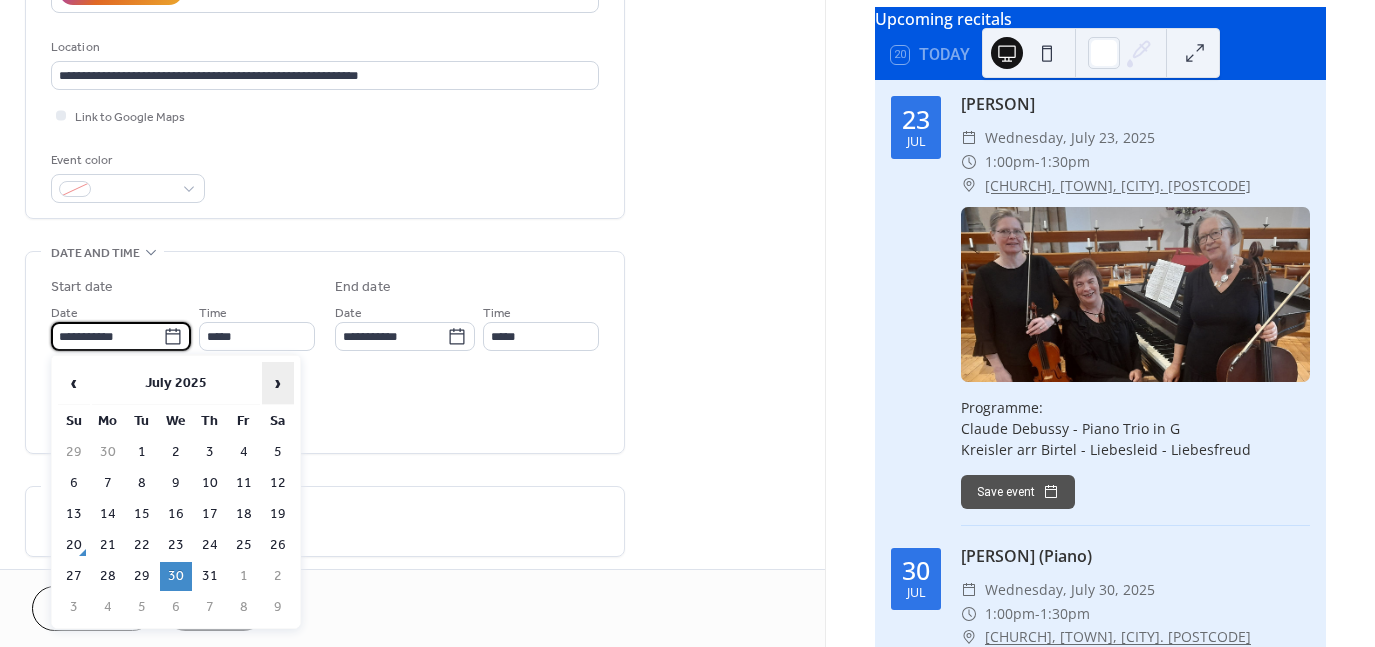 click on "›" at bounding box center [278, 383] 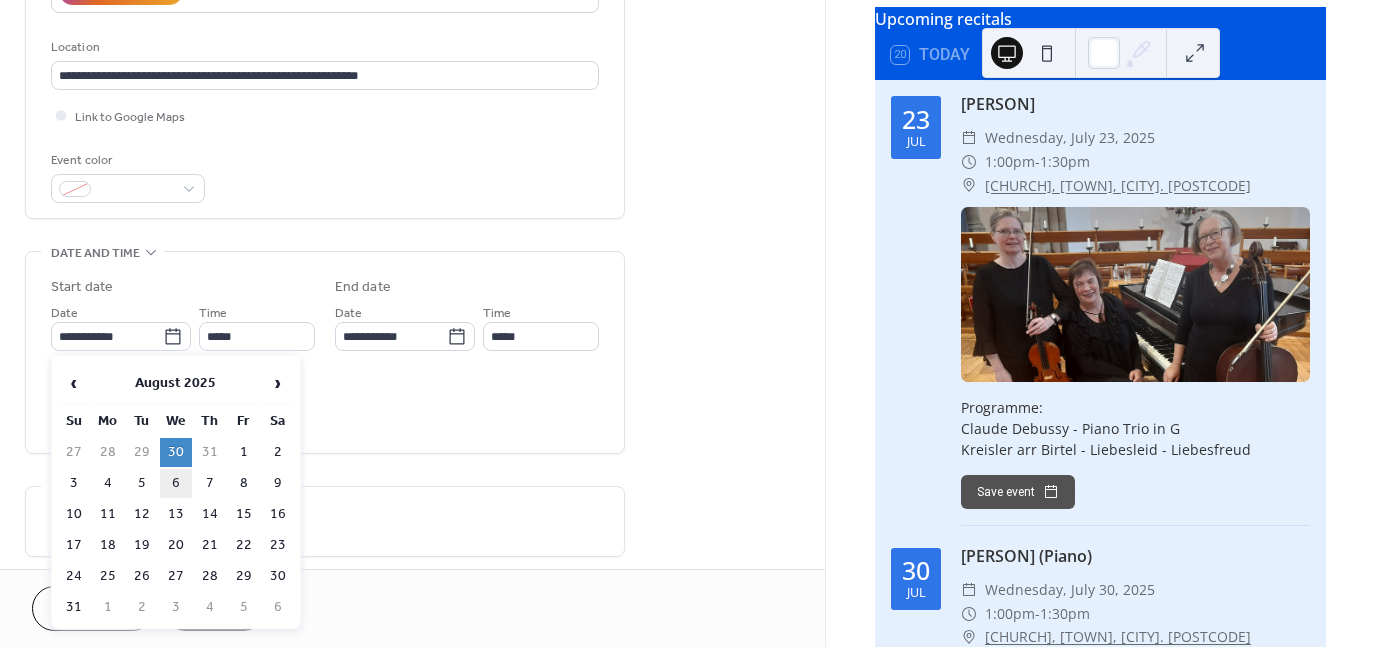 click on "6" at bounding box center [176, 483] 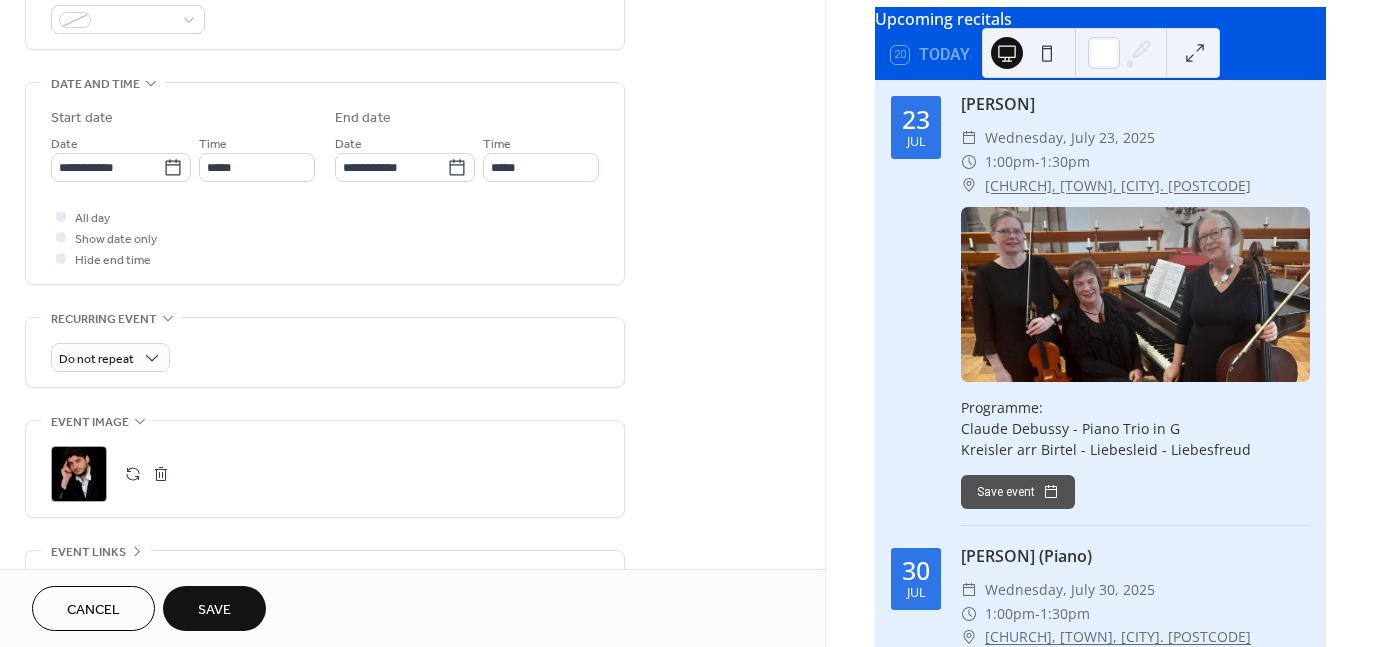 scroll, scrollTop: 600, scrollLeft: 0, axis: vertical 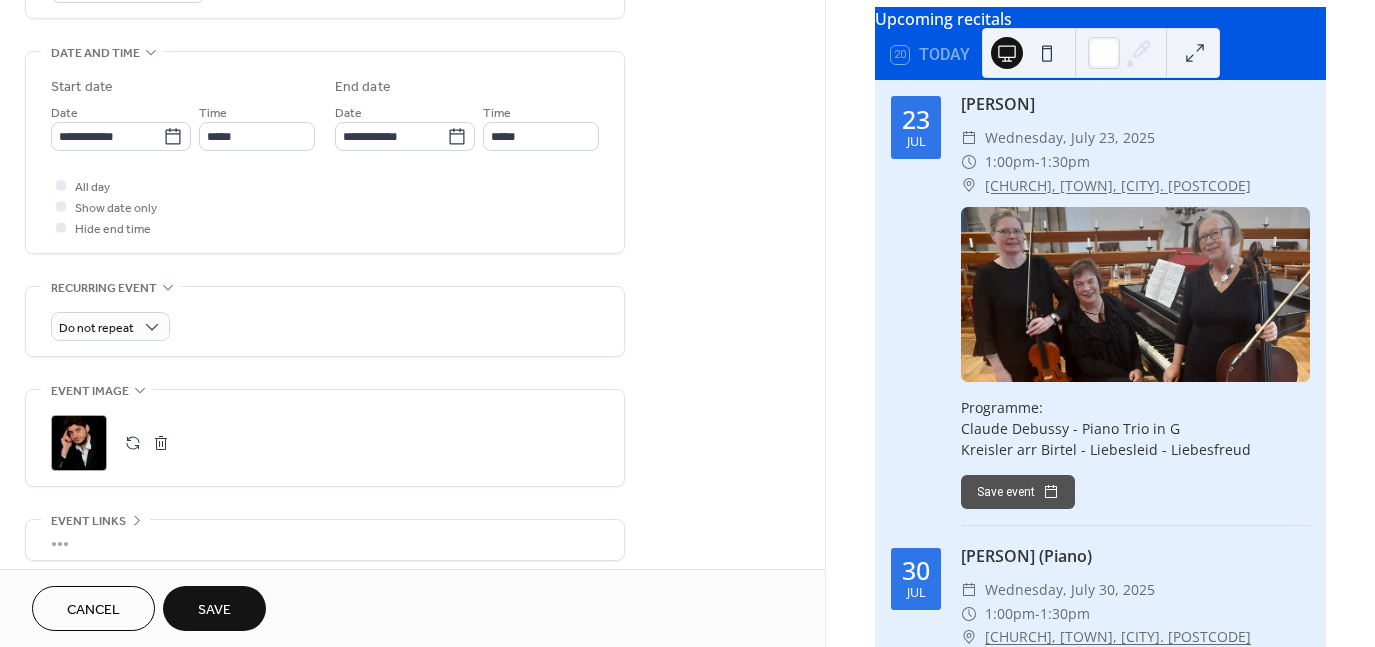 click at bounding box center [161, 443] 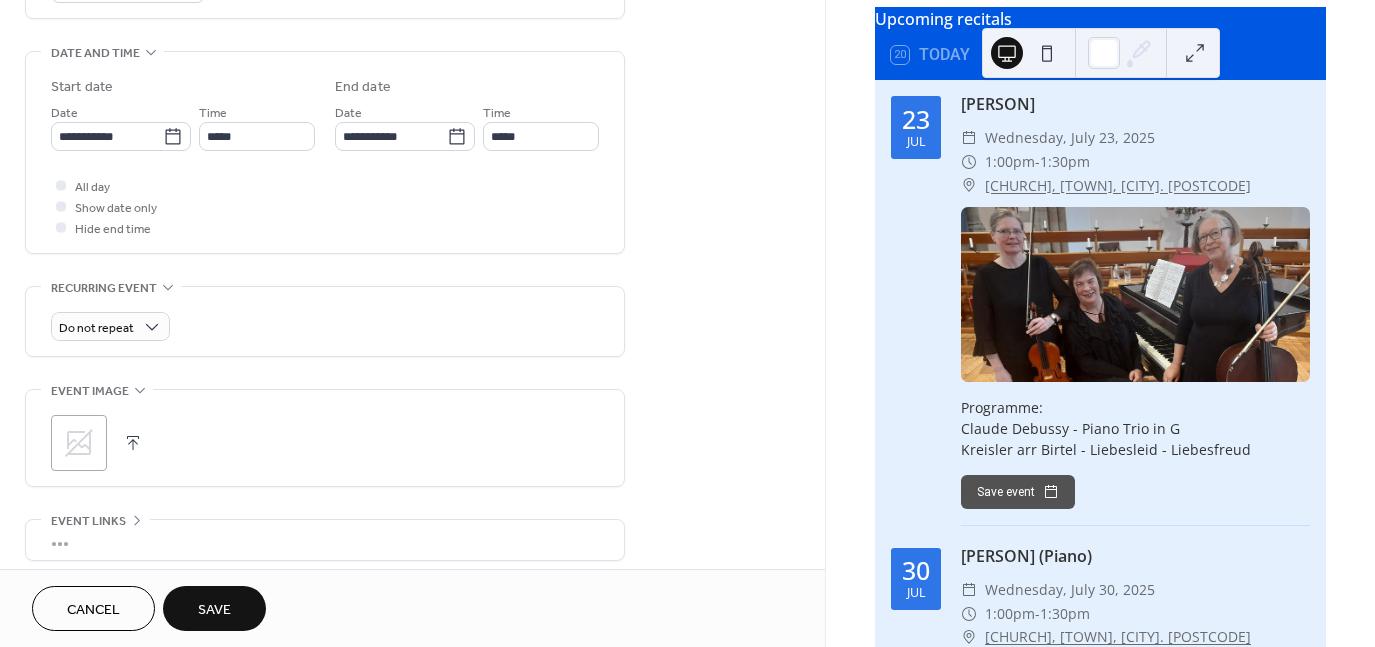 click on "Save" at bounding box center (214, 610) 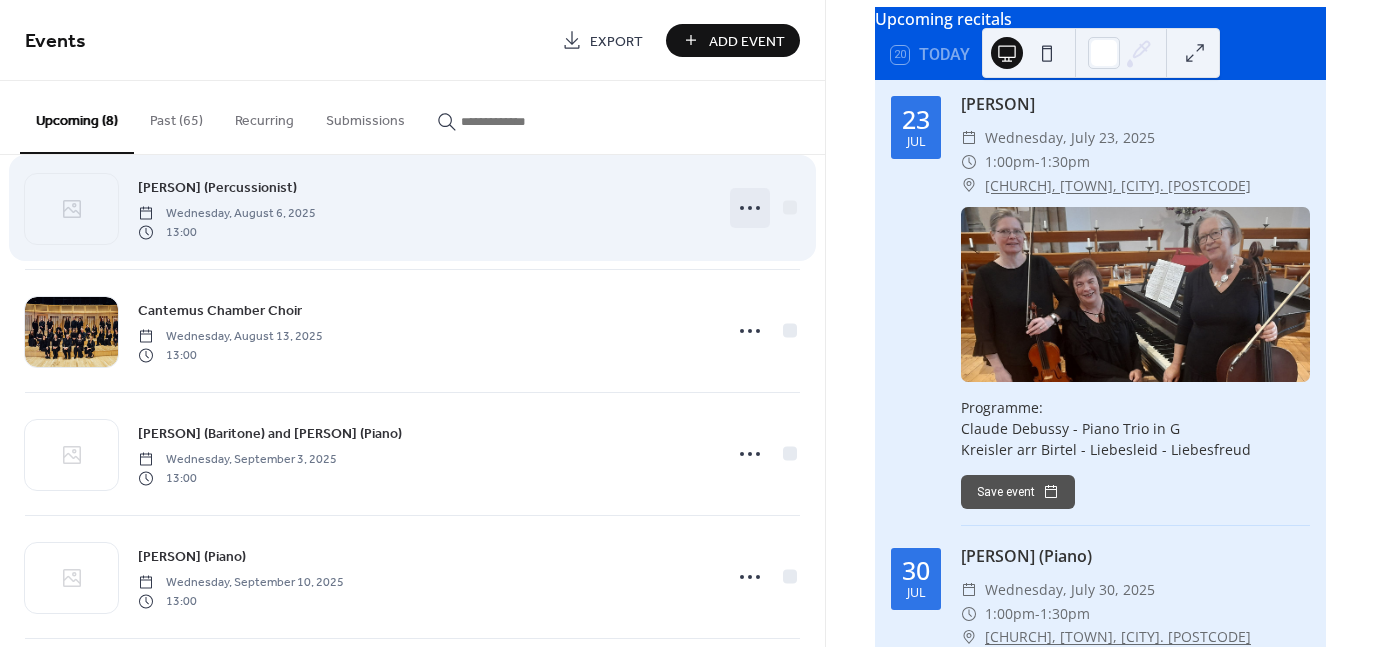 scroll, scrollTop: 300, scrollLeft: 0, axis: vertical 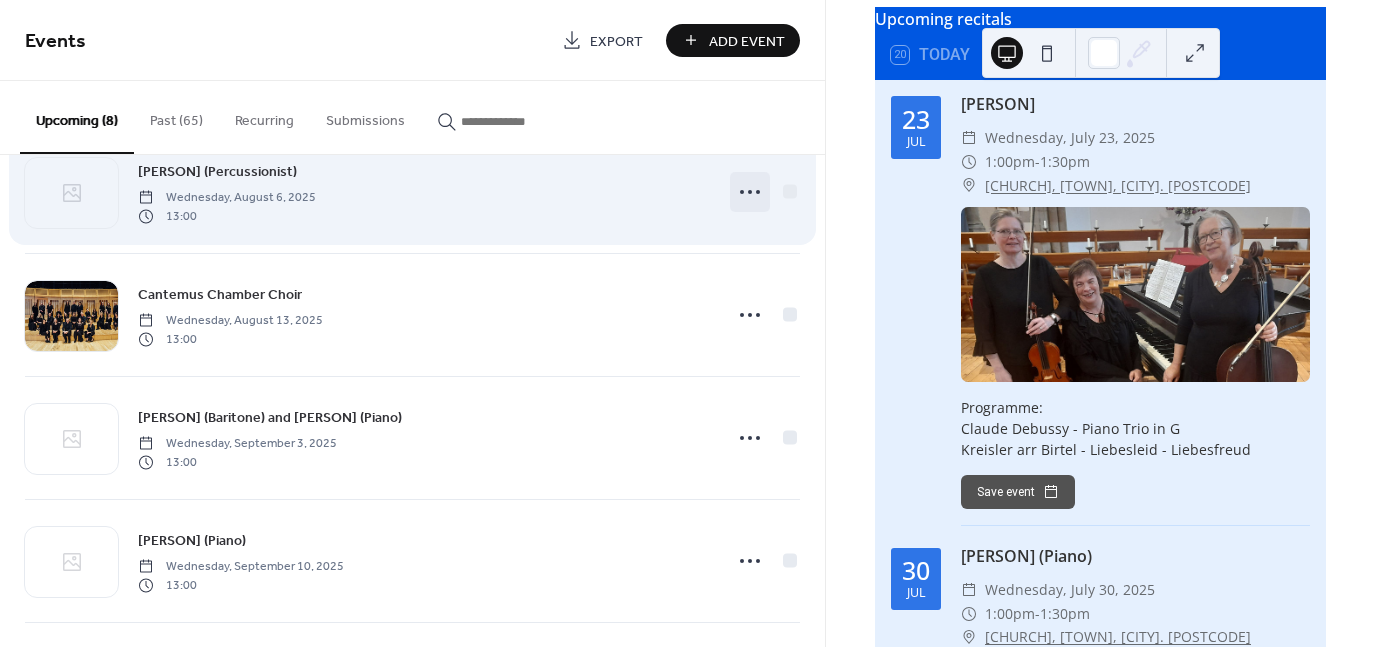click 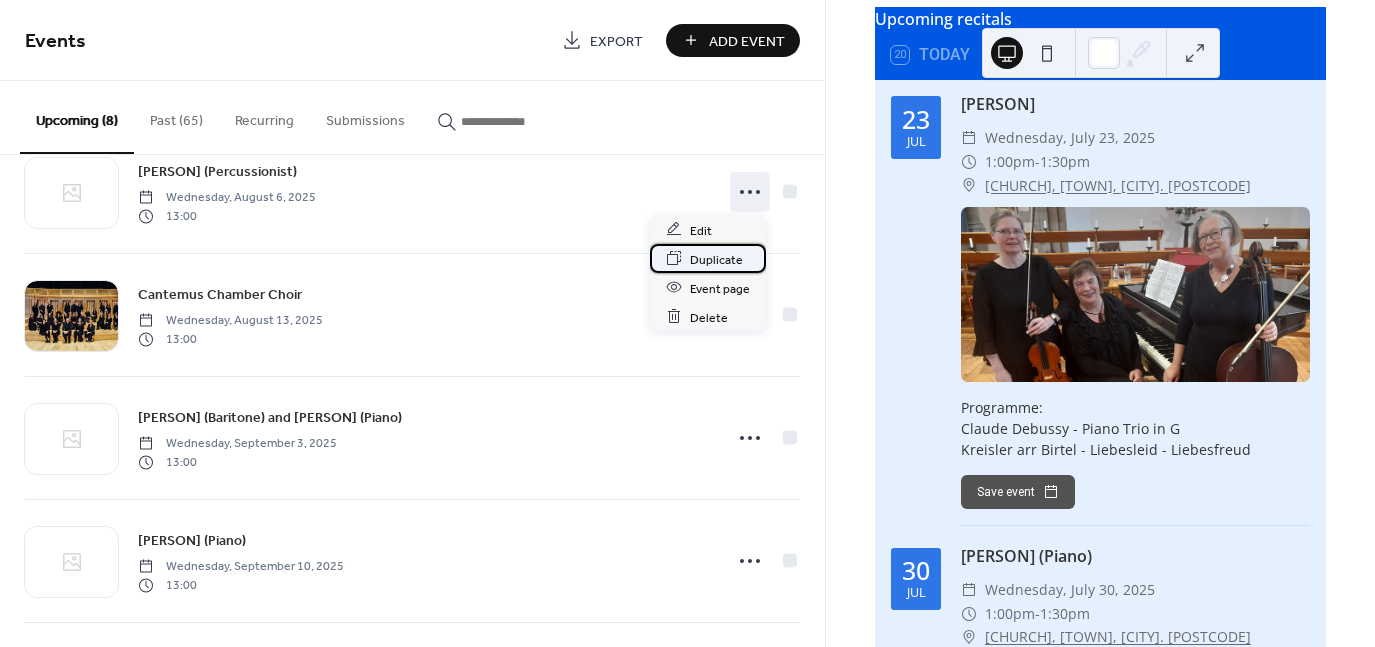 click on "Duplicate" at bounding box center [716, 259] 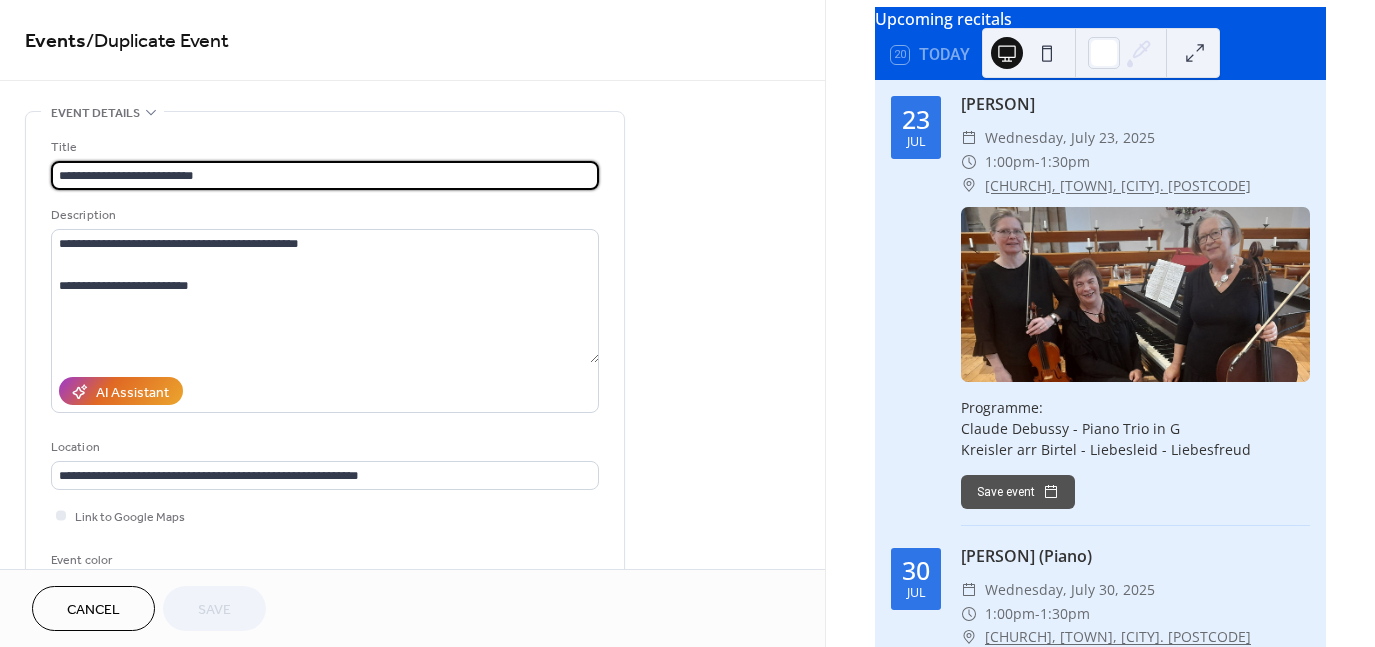 drag, startPoint x: 224, startPoint y: 169, endPoint x: 11, endPoint y: 170, distance: 213.00235 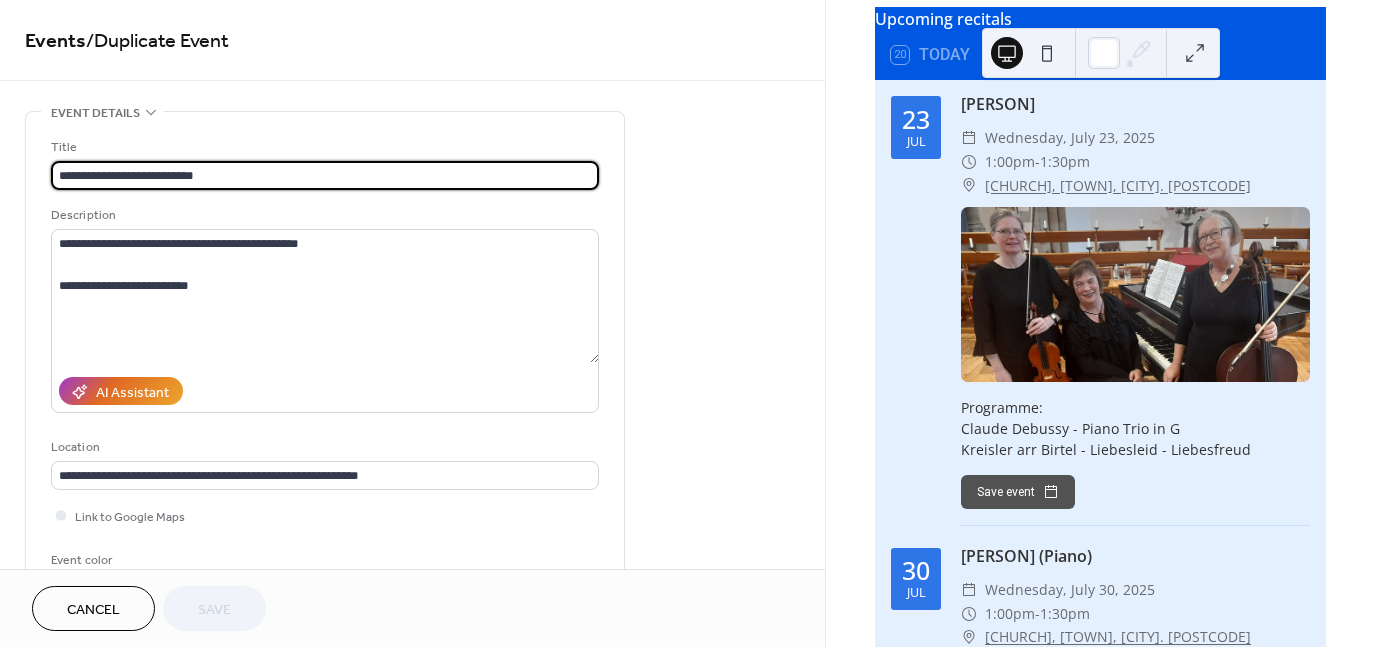 paste 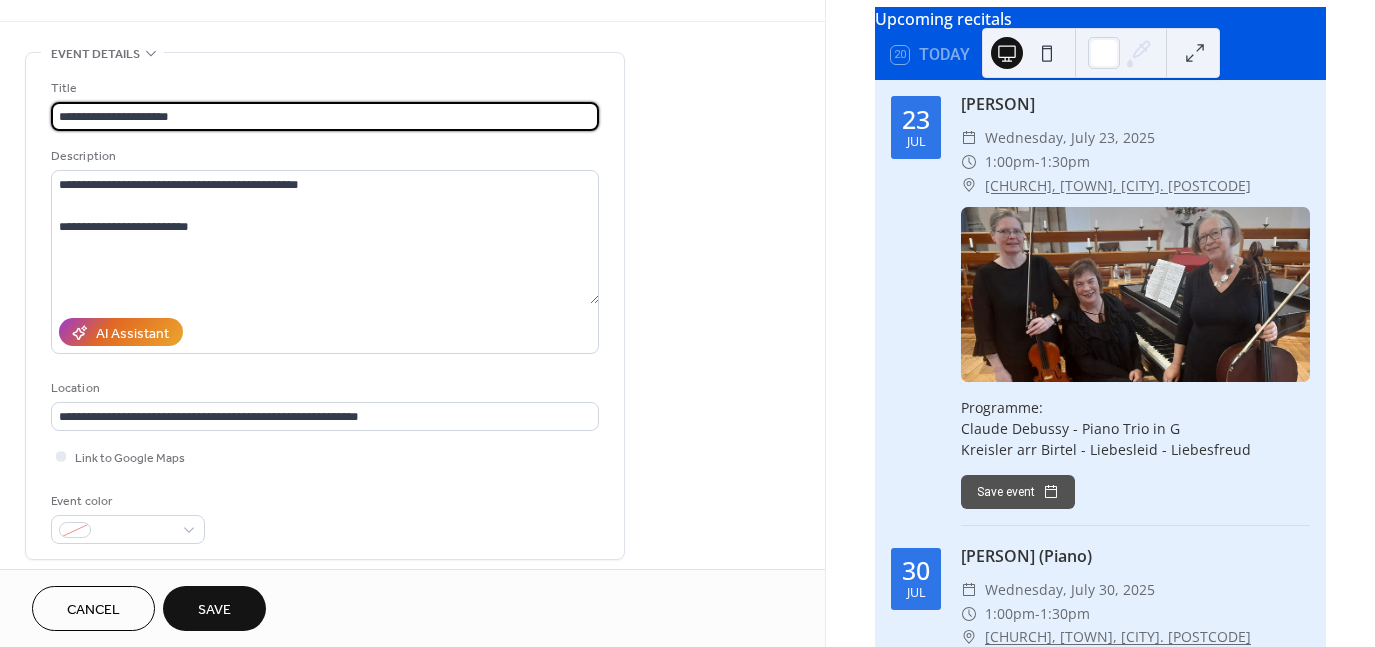 scroll, scrollTop: 300, scrollLeft: 0, axis: vertical 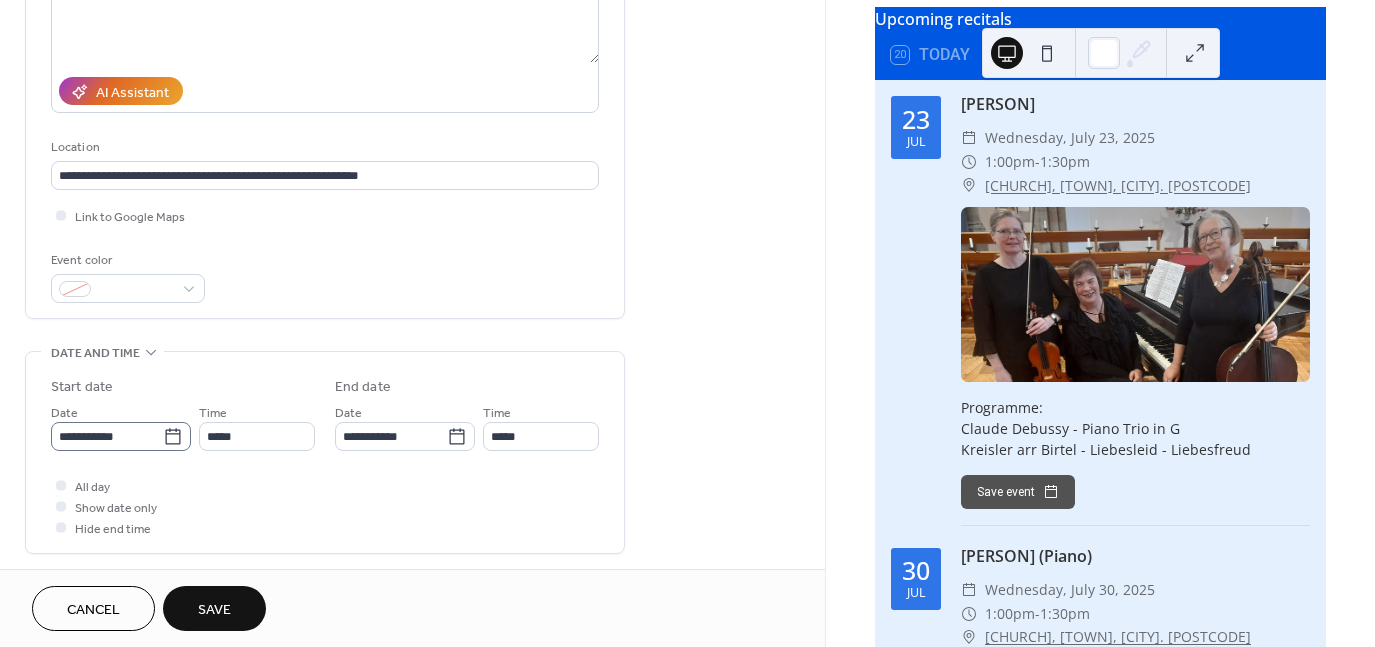type on "**********" 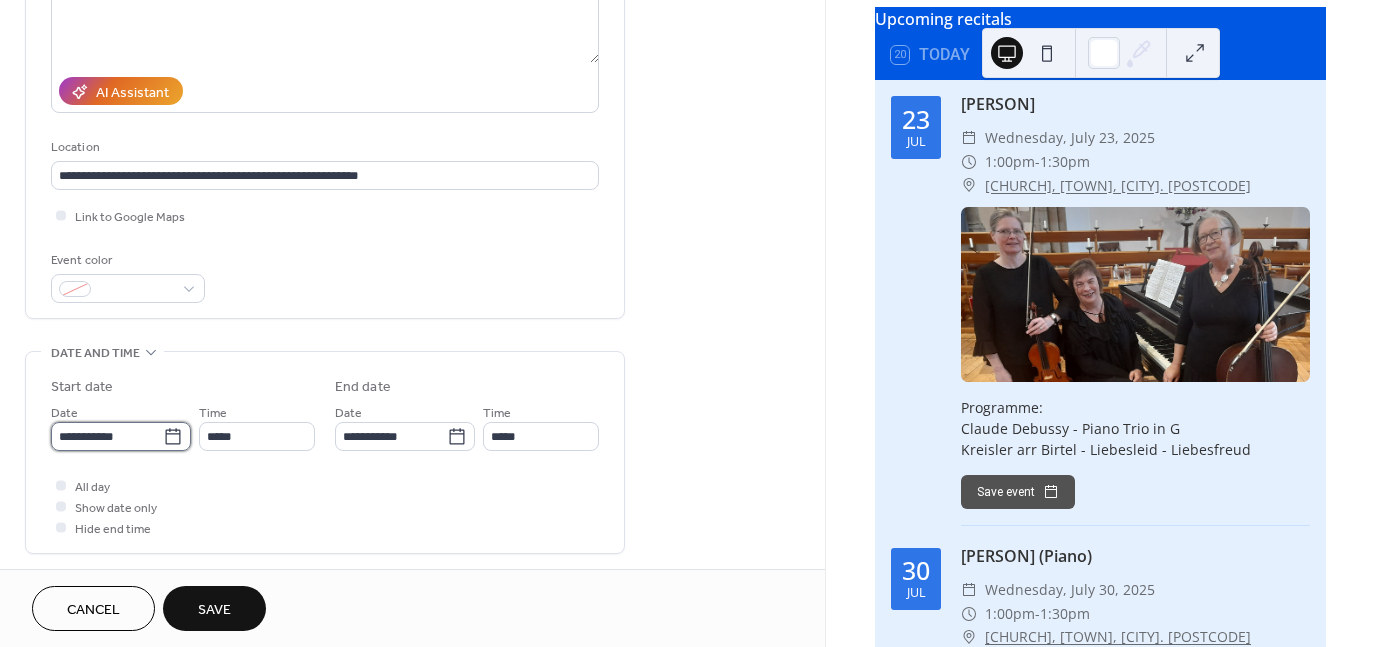 click on "**********" at bounding box center (107, 436) 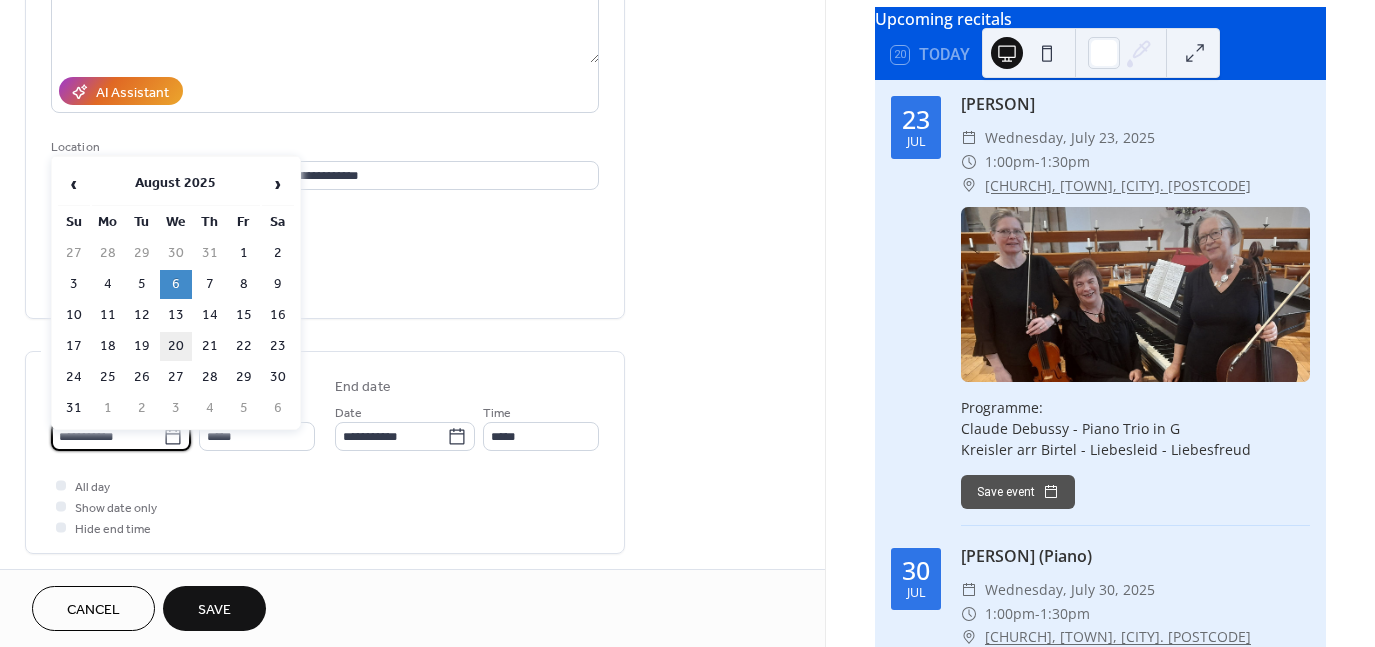 click on "20" at bounding box center (176, 346) 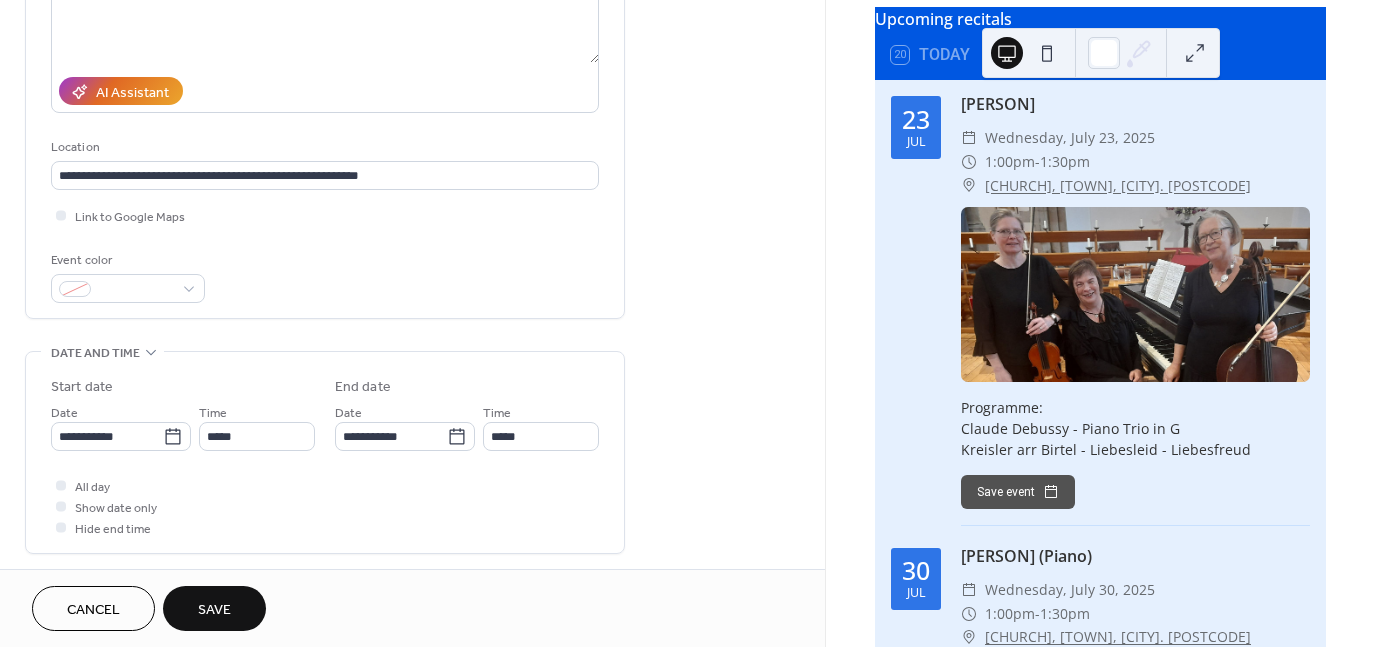 click on "Save" at bounding box center (214, 610) 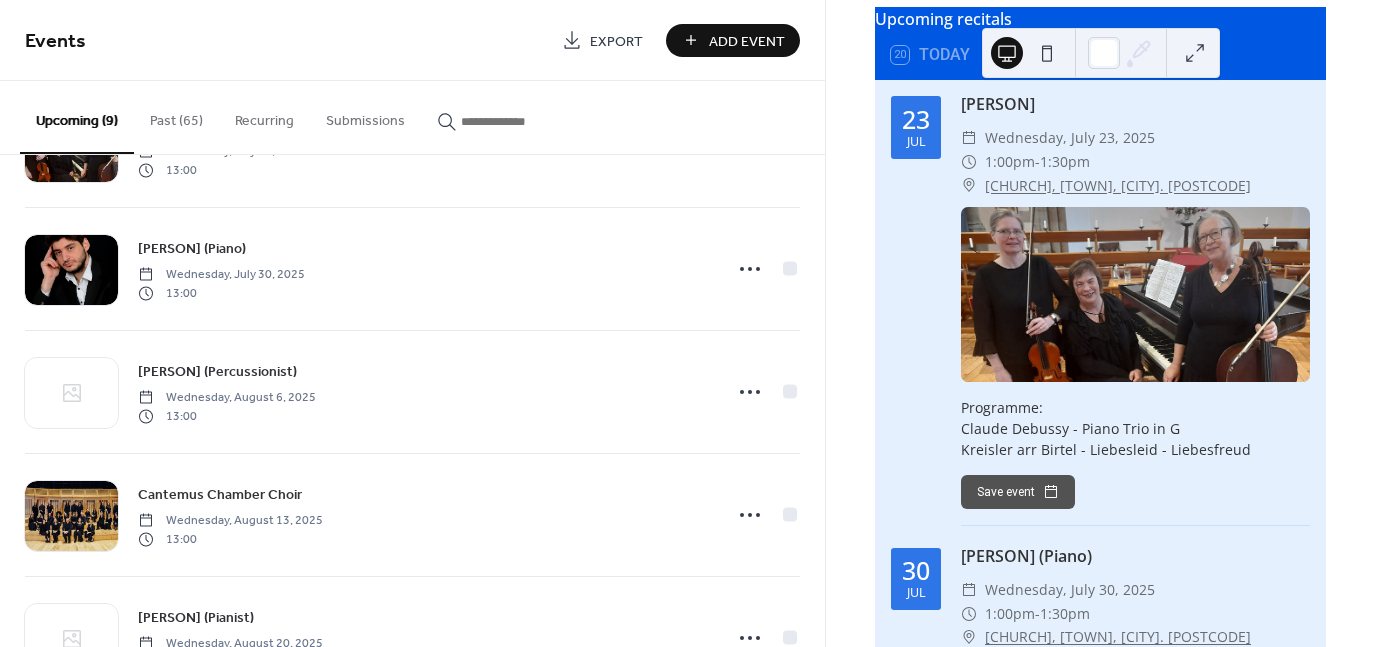 scroll, scrollTop: 200, scrollLeft: 0, axis: vertical 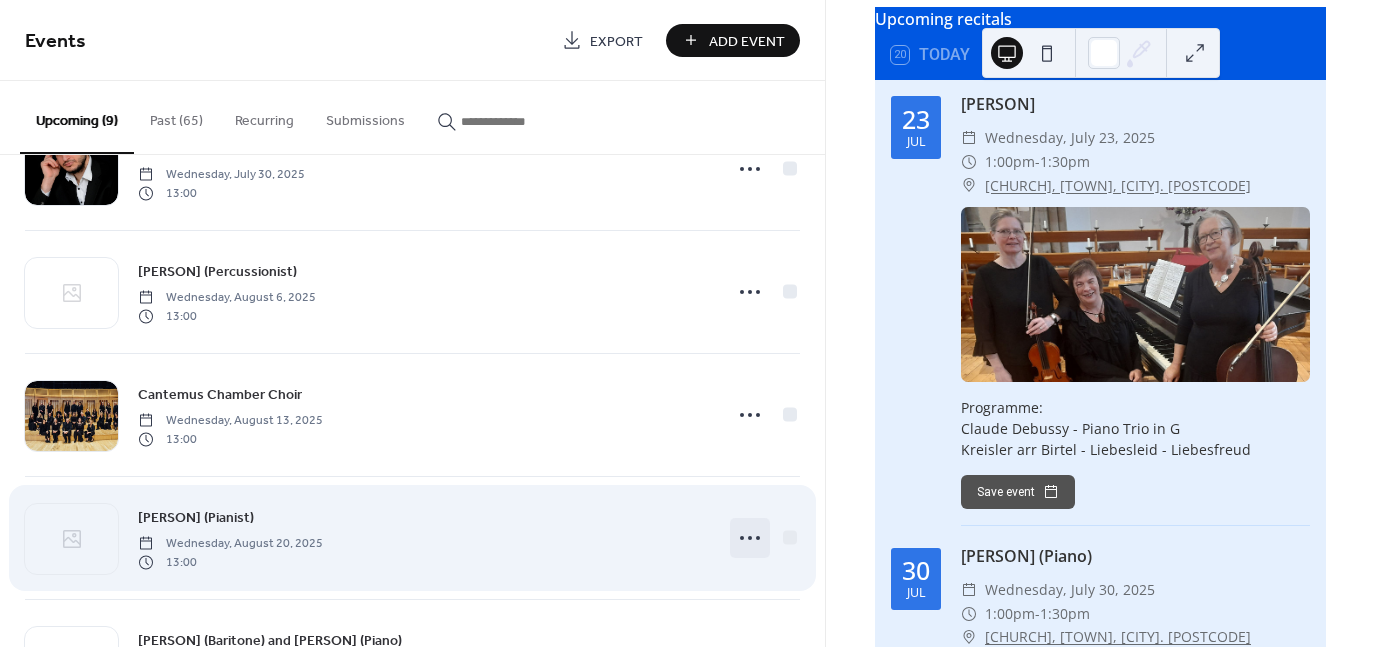 click 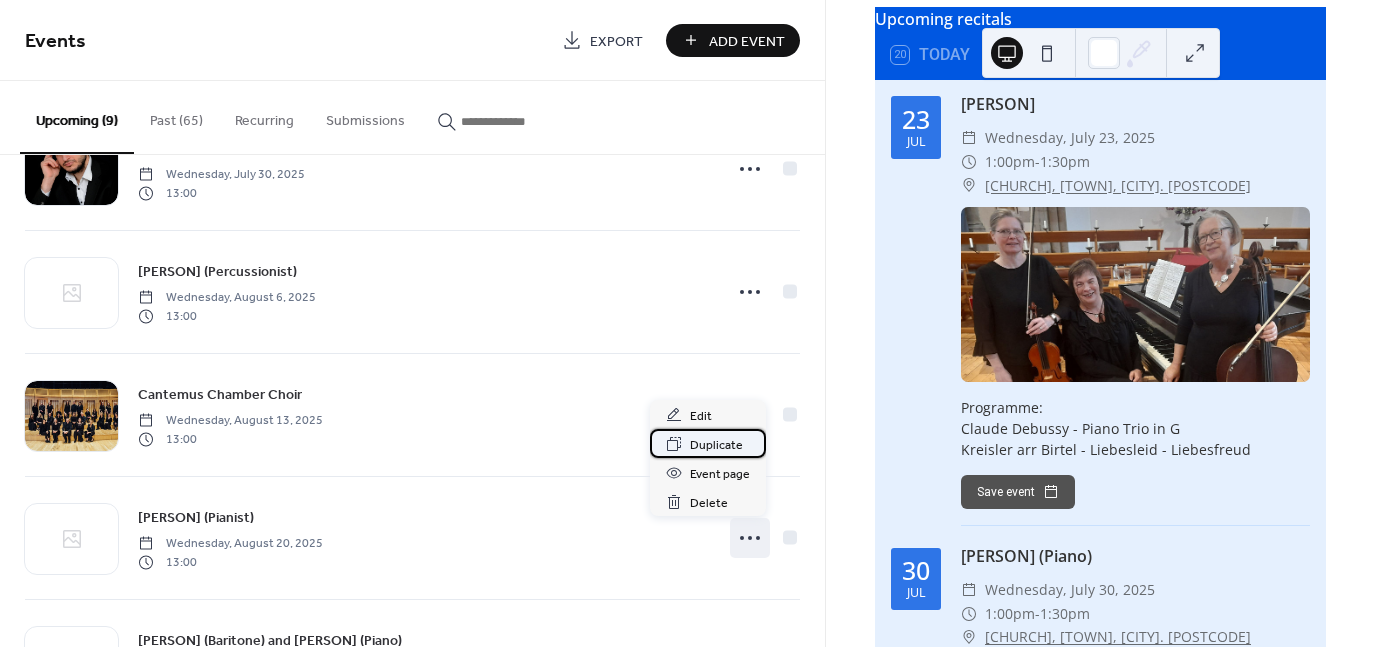 click on "Duplicate" at bounding box center (716, 445) 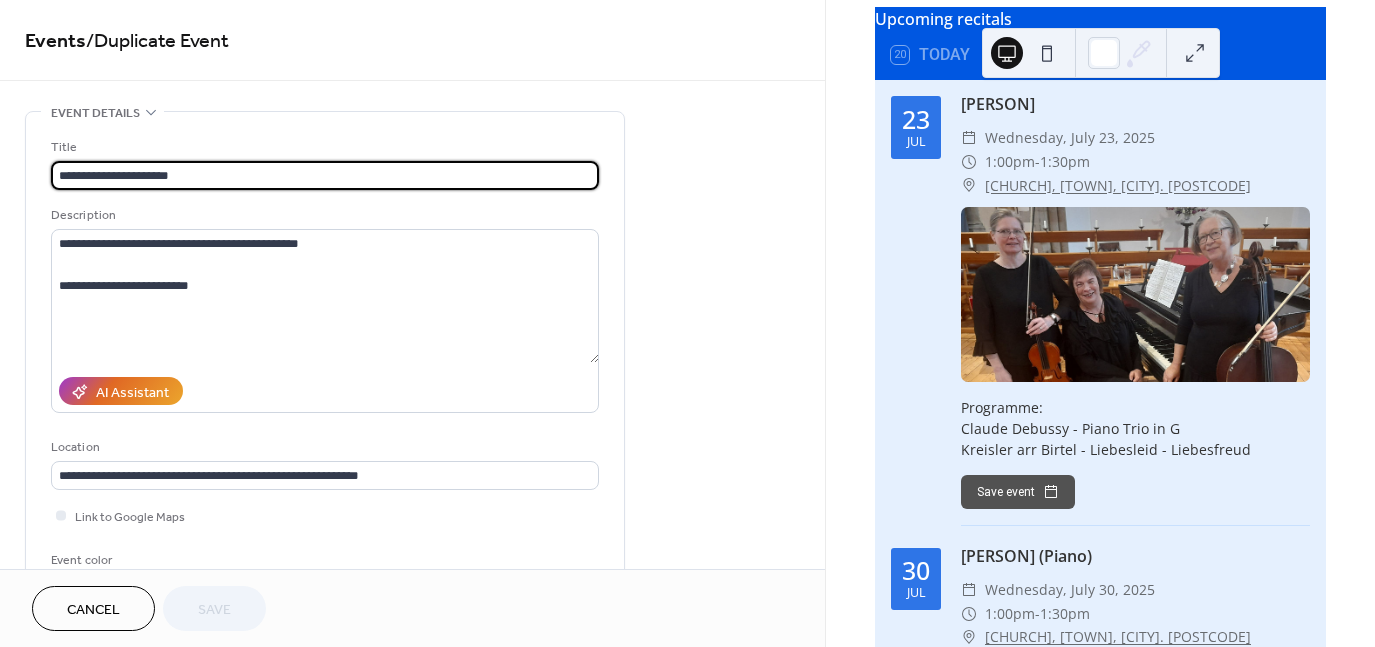 drag, startPoint x: 133, startPoint y: 178, endPoint x: 60, endPoint y: 177, distance: 73.00685 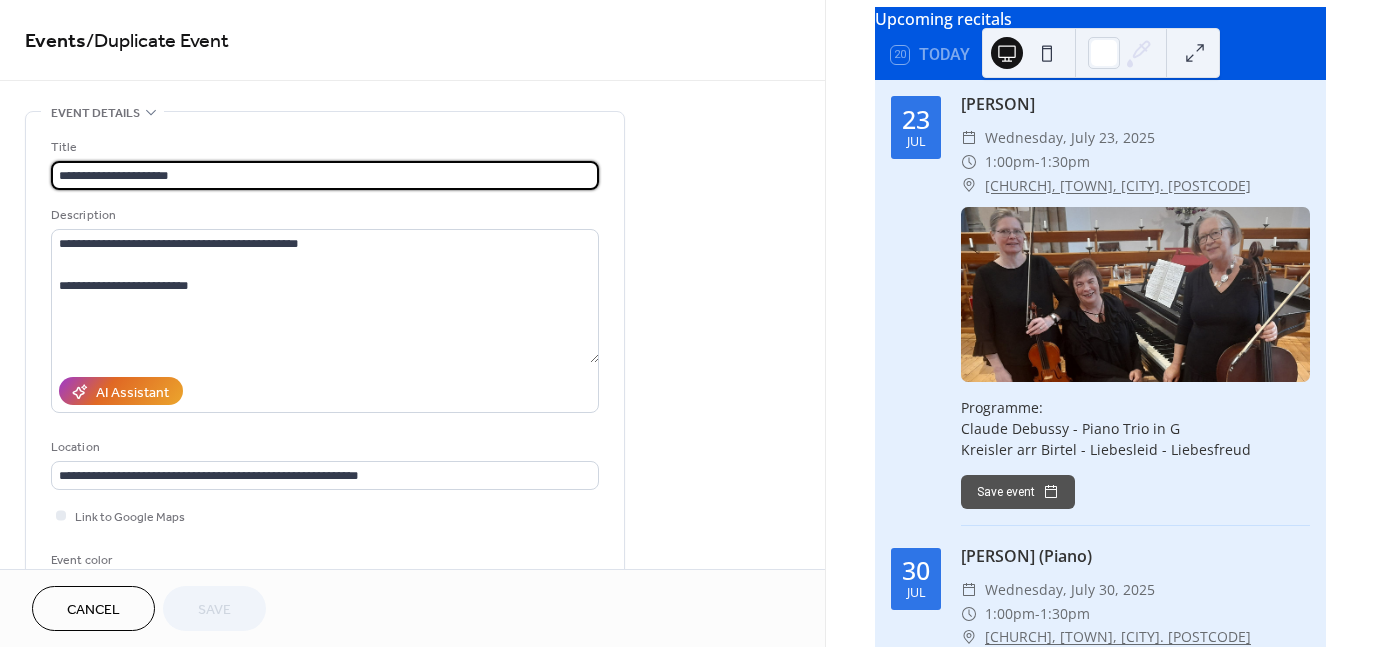 click on "**********" at bounding box center [325, 175] 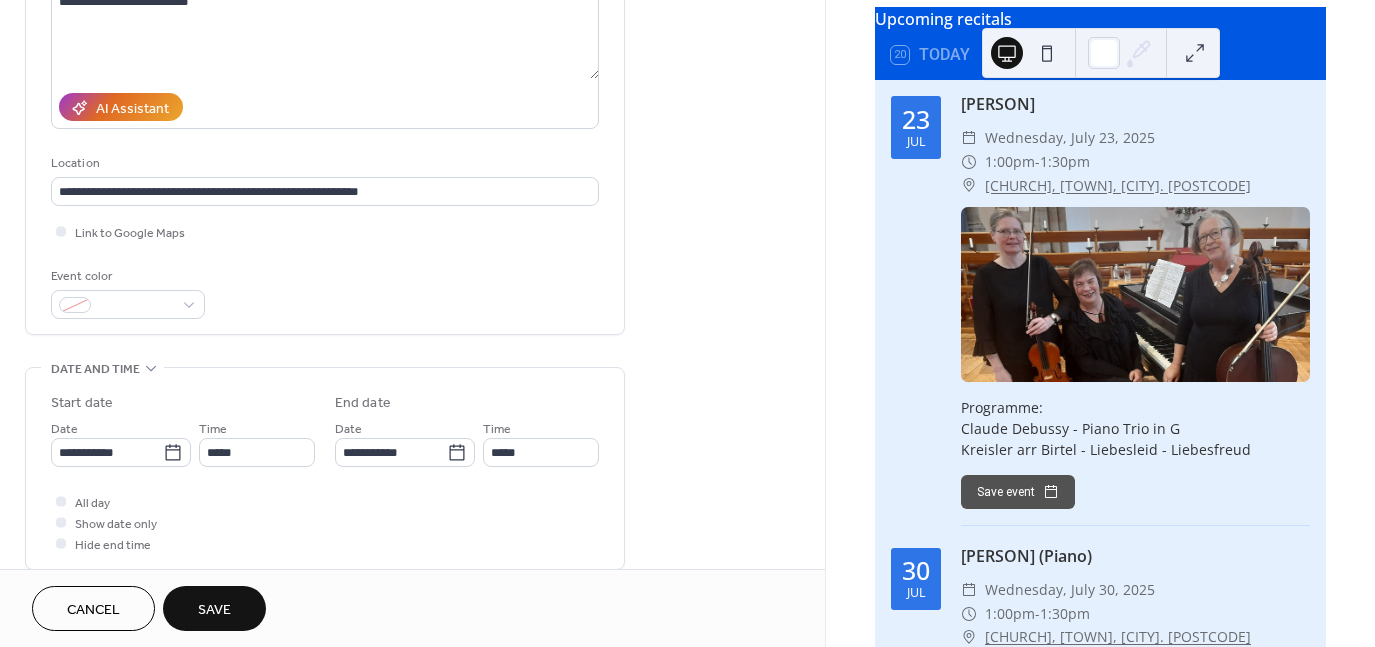 scroll, scrollTop: 300, scrollLeft: 0, axis: vertical 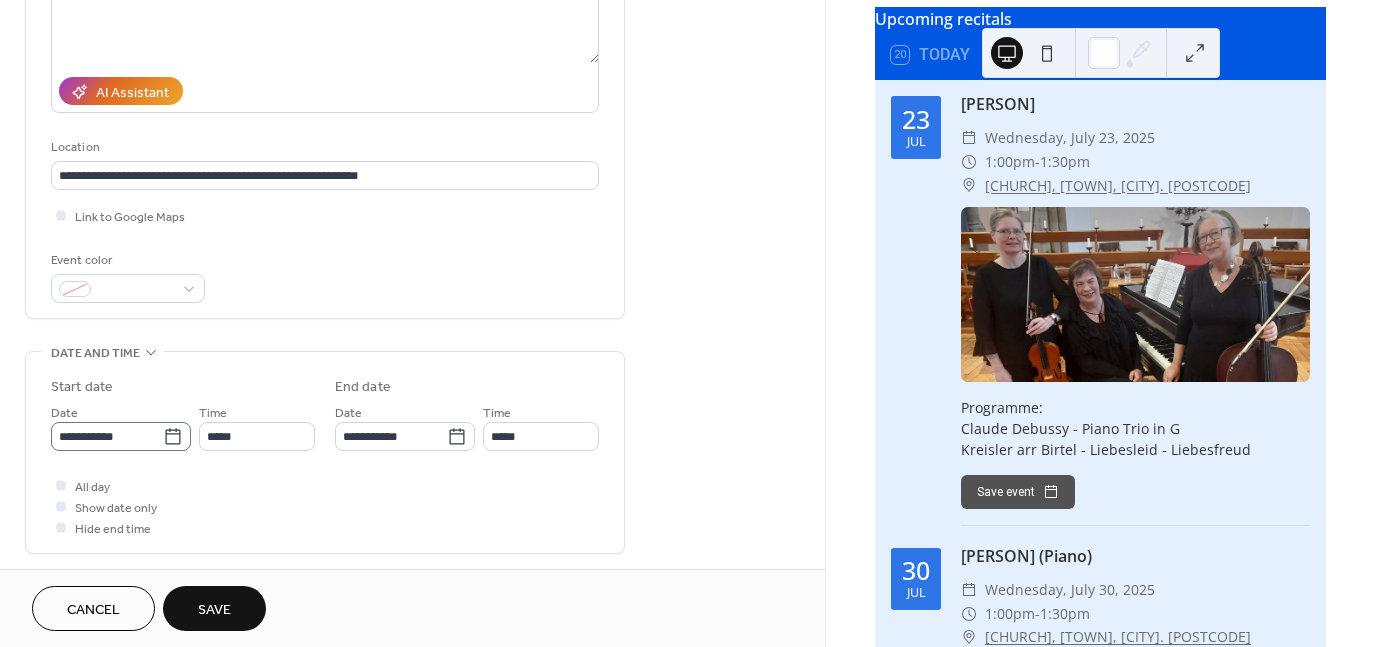 type on "**********" 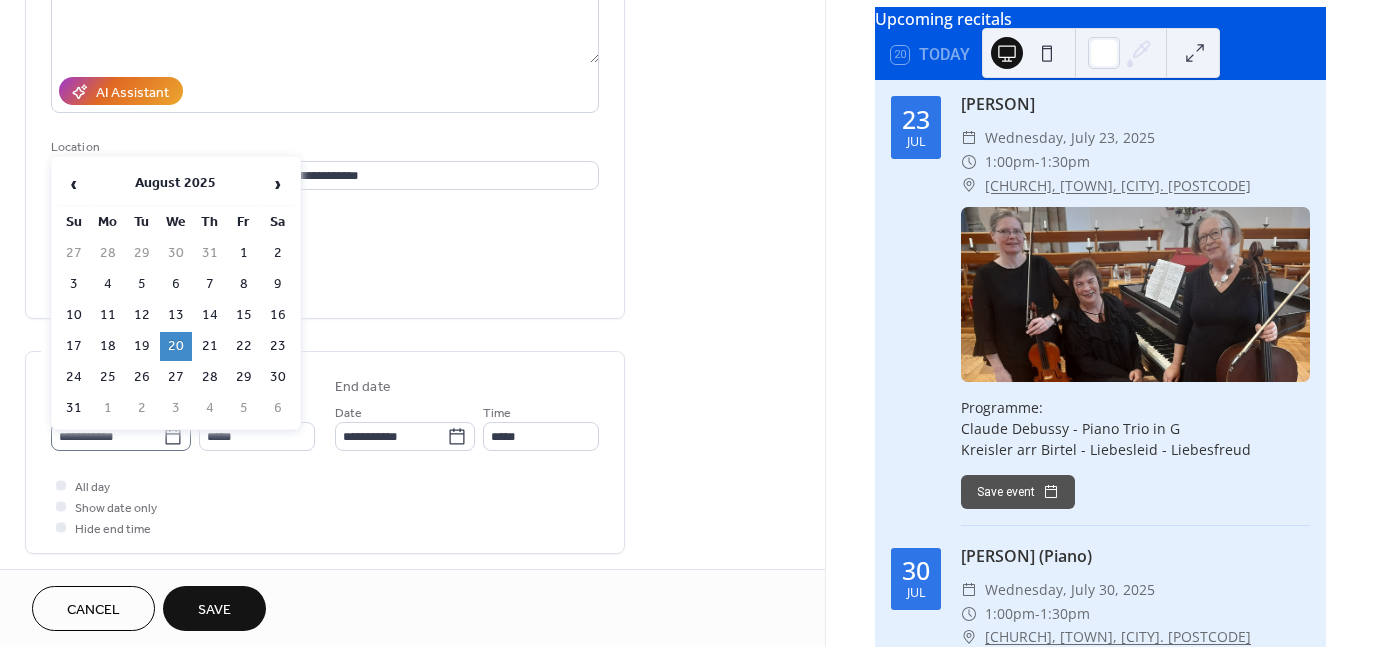 click 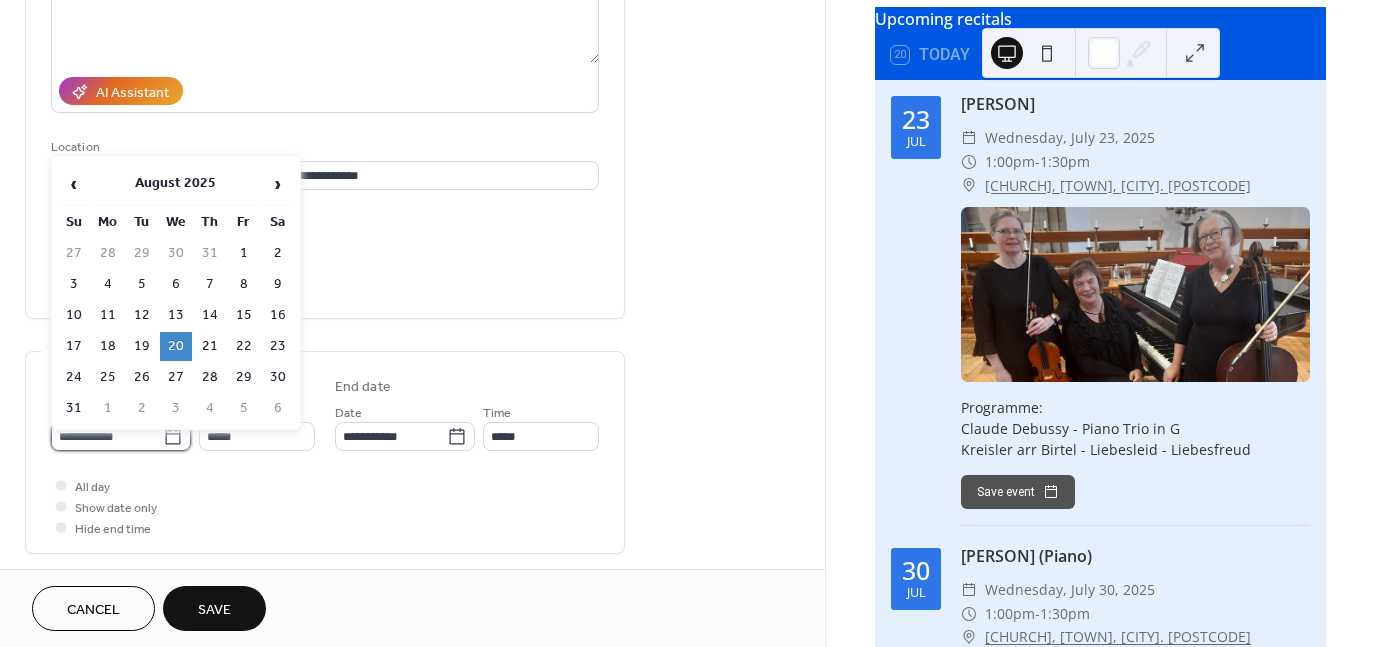 click on "**********" at bounding box center (107, 436) 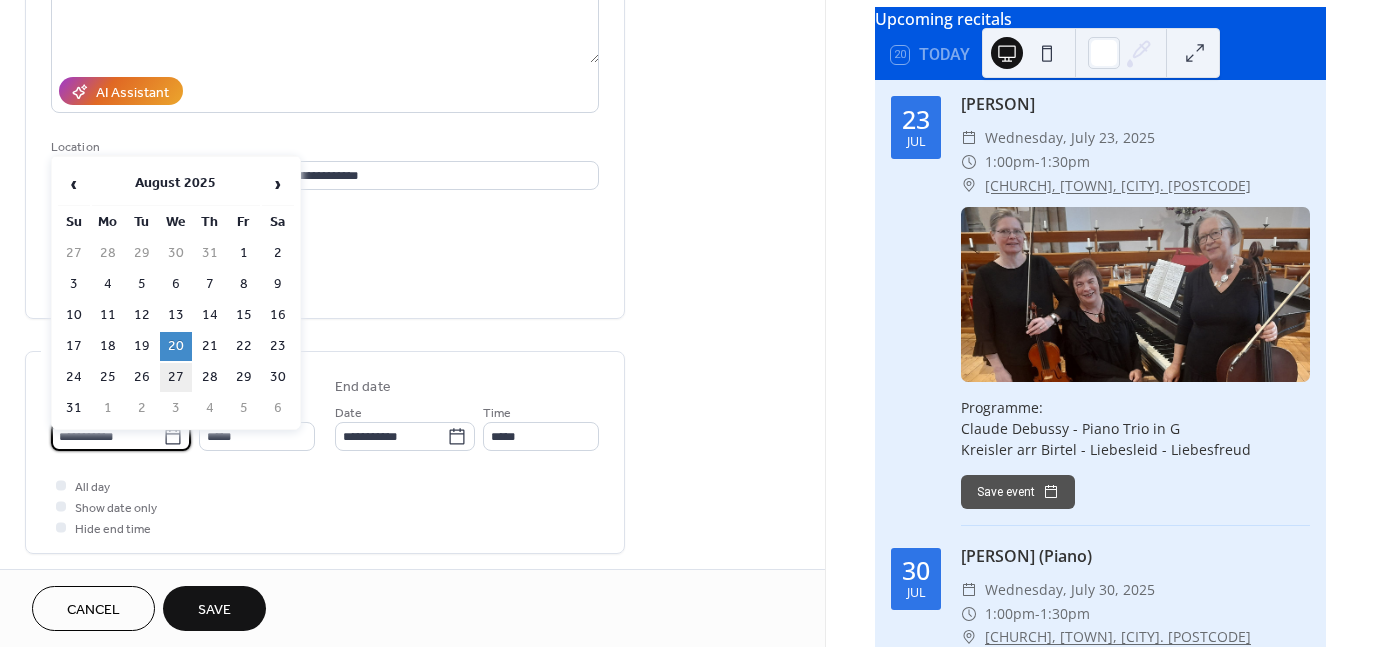 click on "27" at bounding box center (176, 377) 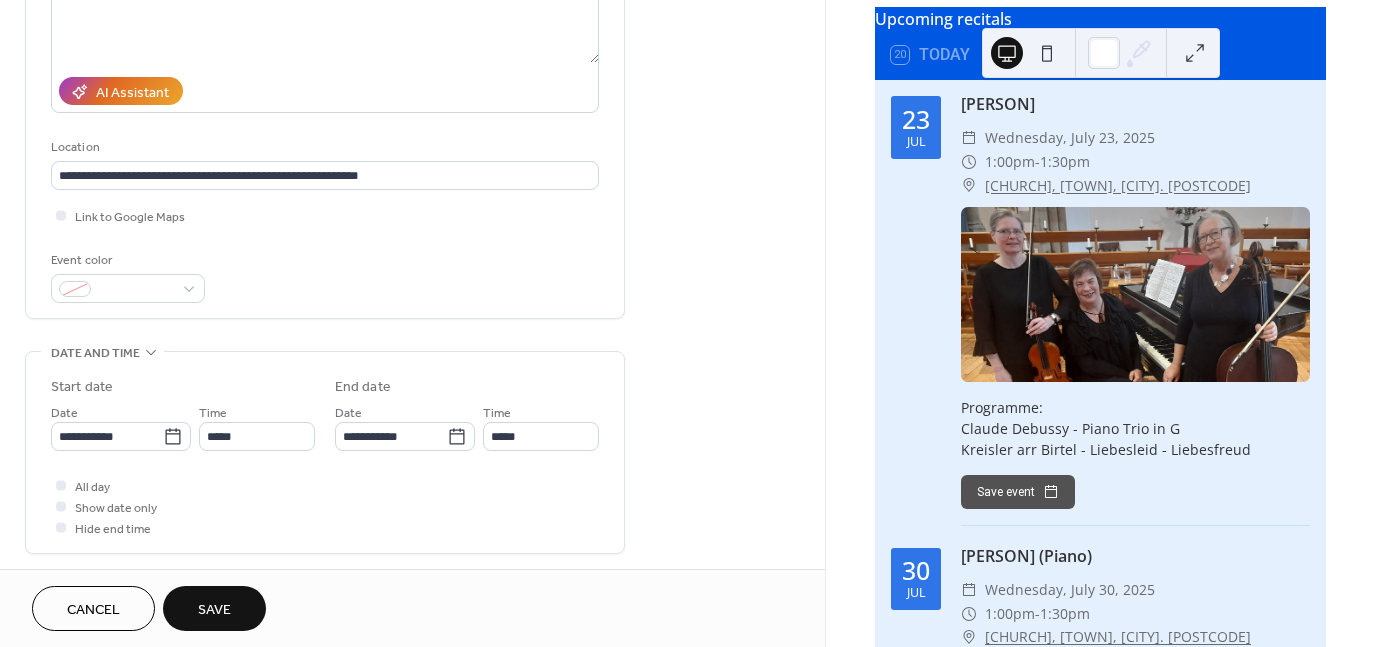 click on "Save" at bounding box center (214, 608) 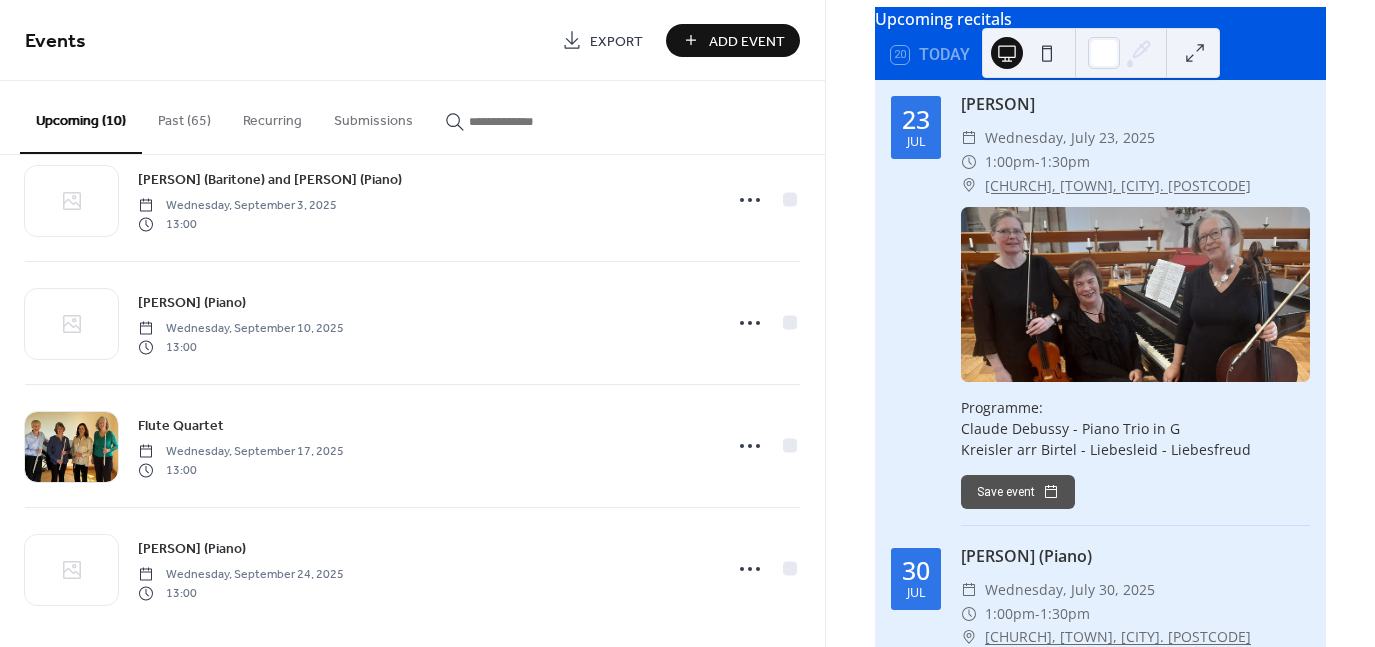 scroll, scrollTop: 794, scrollLeft: 0, axis: vertical 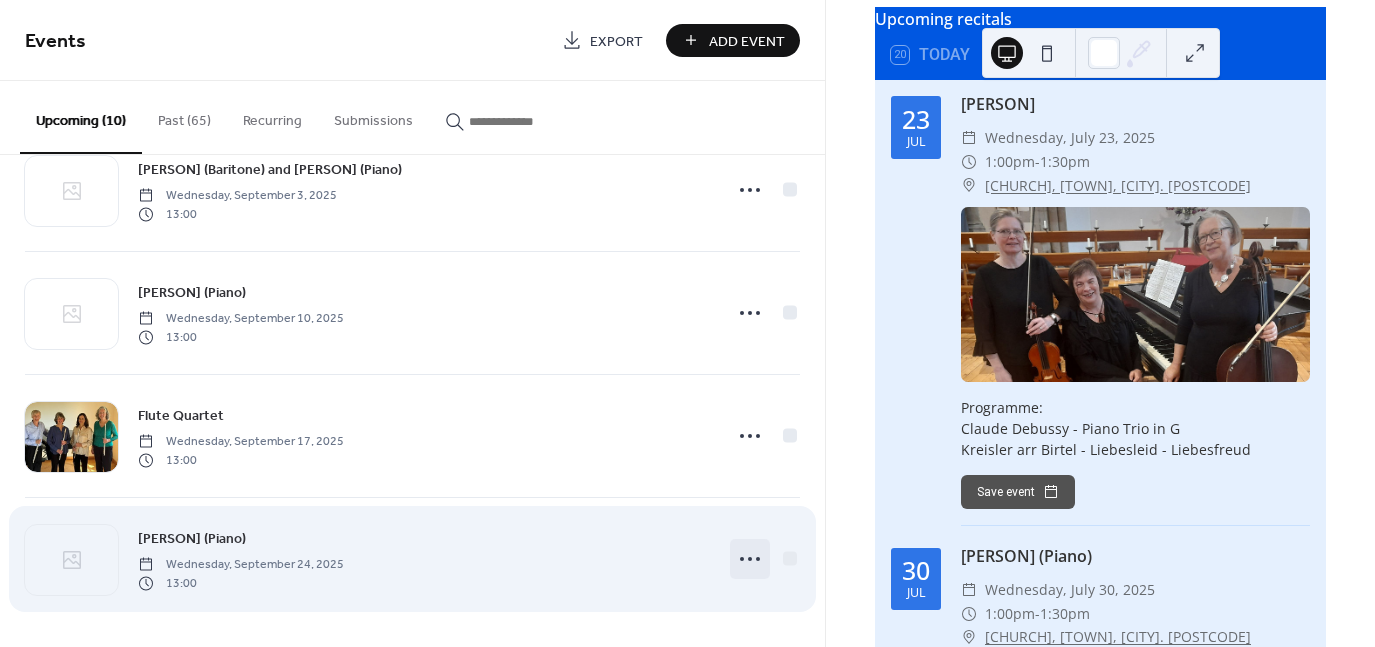 click 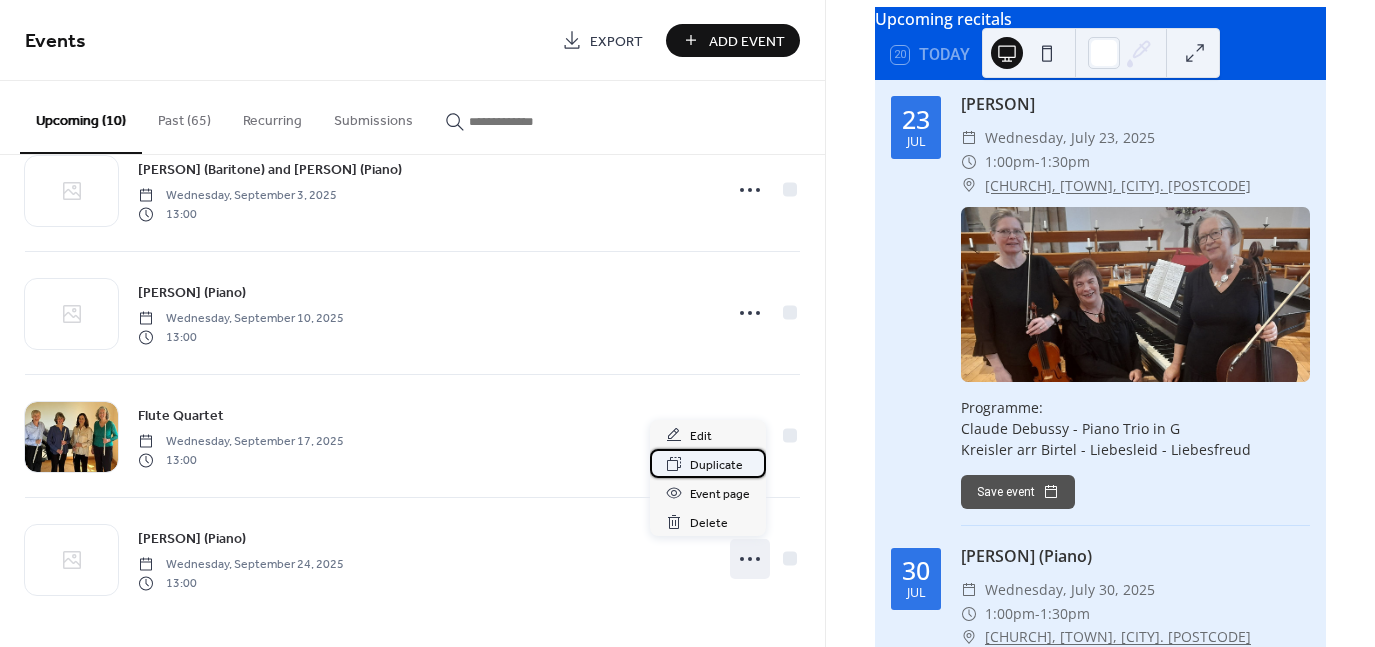 click on "Duplicate" at bounding box center (708, 463) 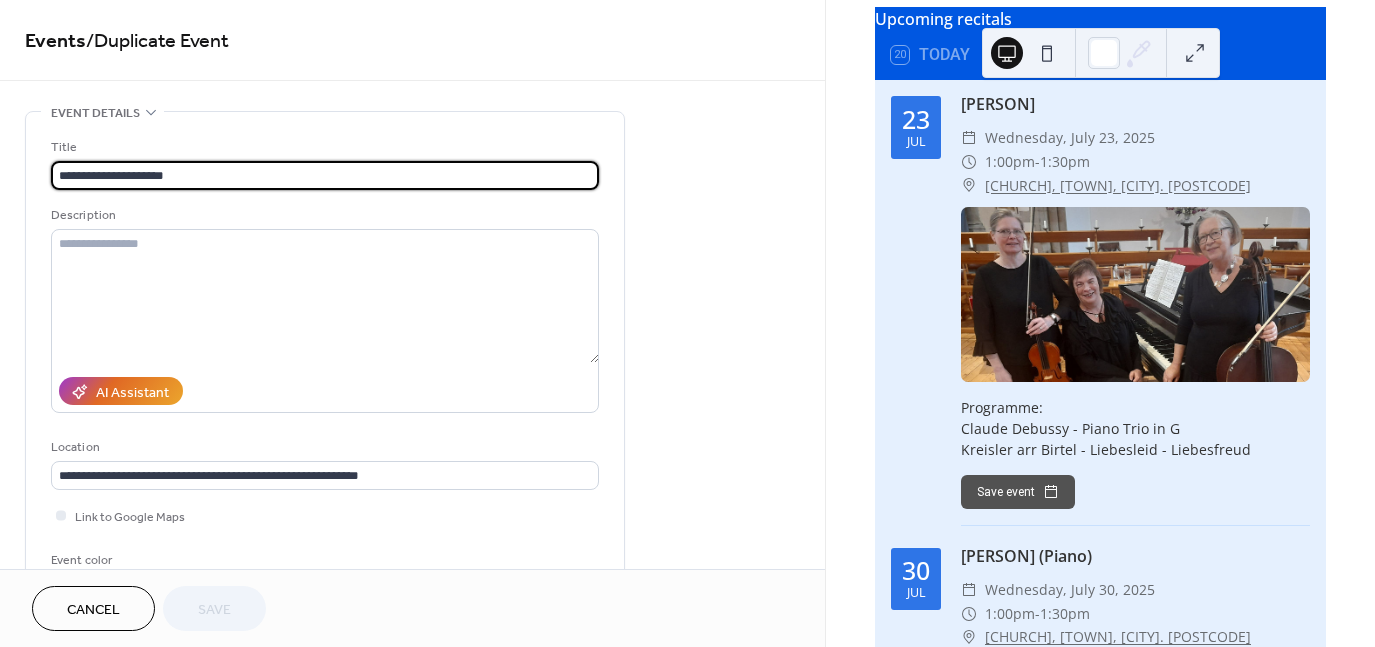 drag, startPoint x: 218, startPoint y: 166, endPoint x: -53, endPoint y: 153, distance: 271.3116 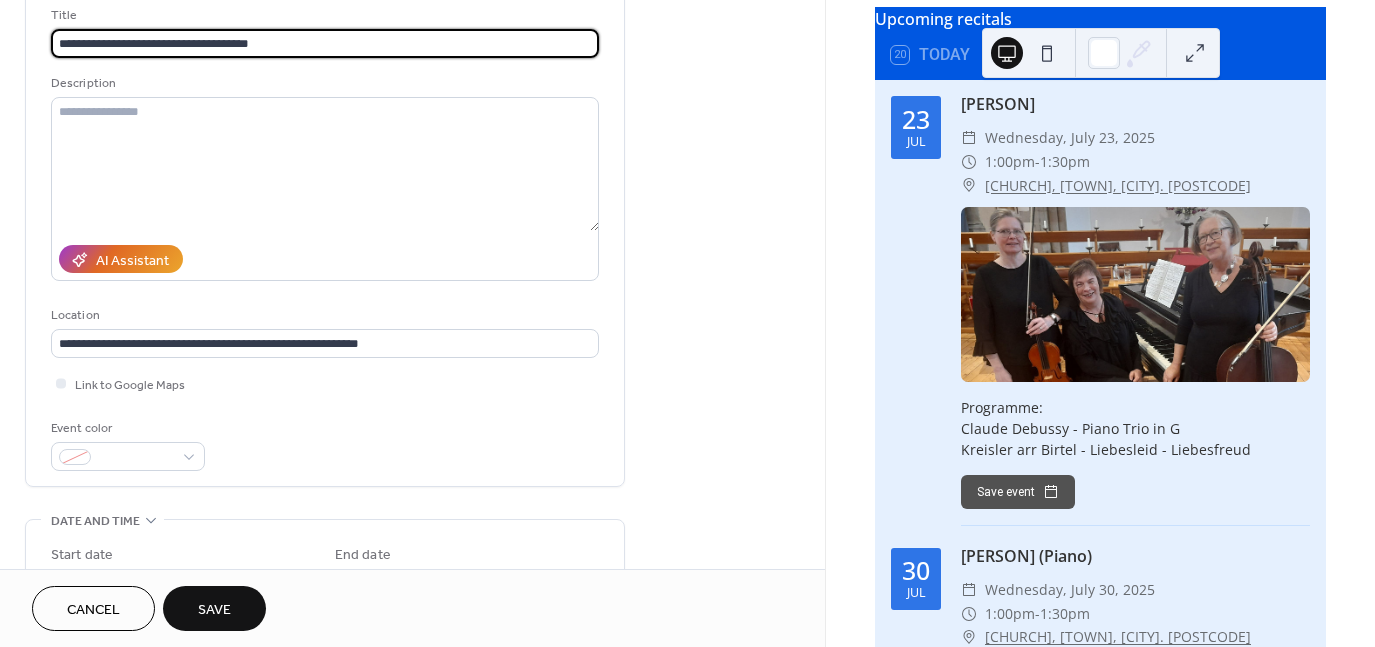 scroll, scrollTop: 300, scrollLeft: 0, axis: vertical 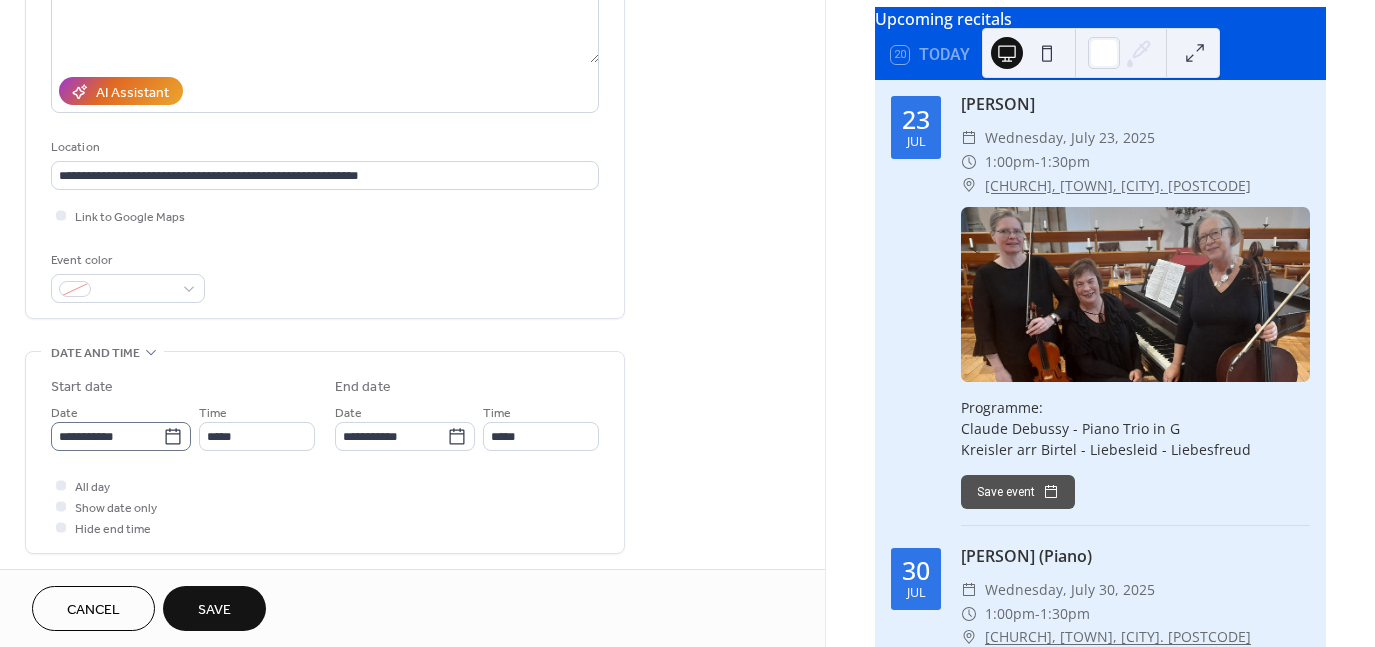type on "**********" 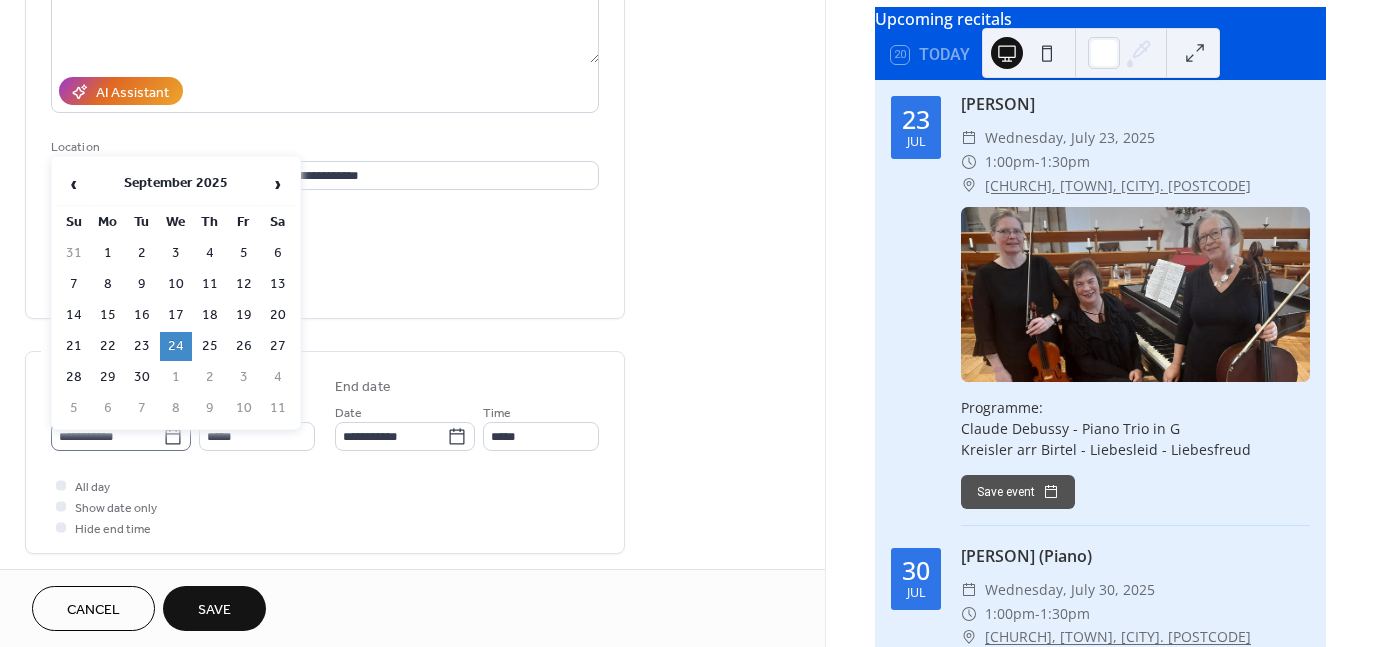 click 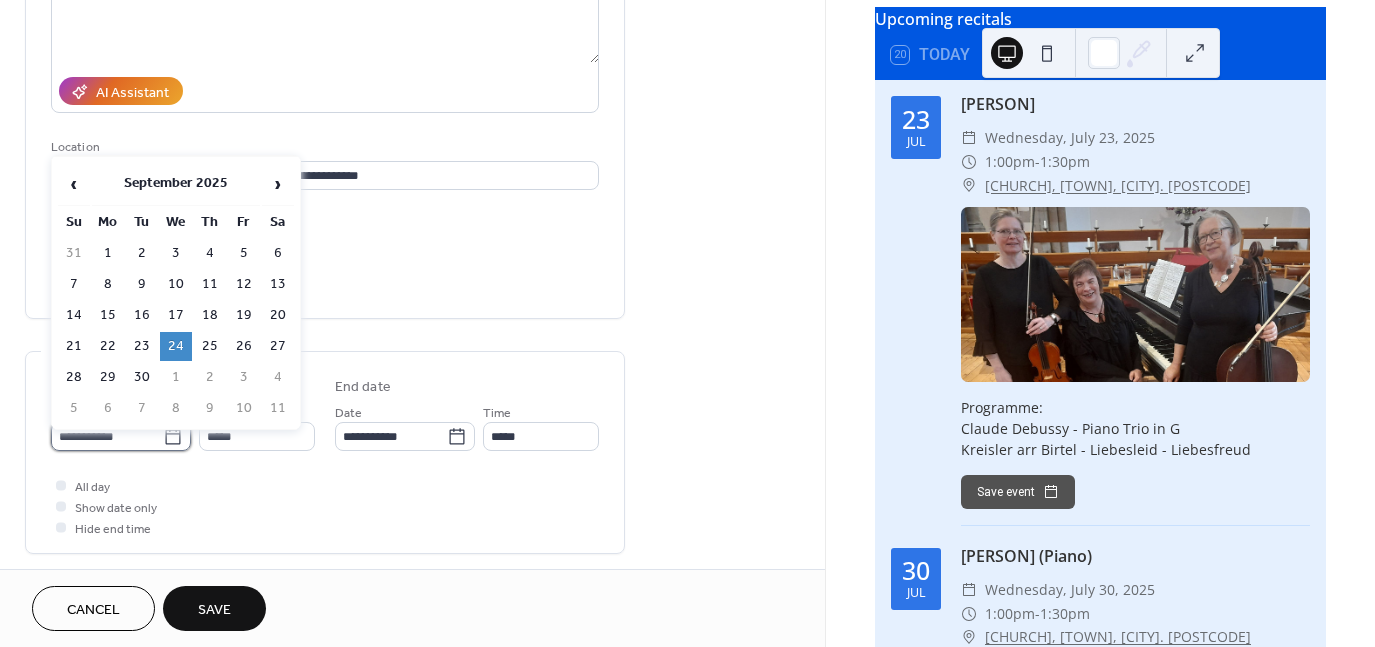 click on "**********" at bounding box center [107, 436] 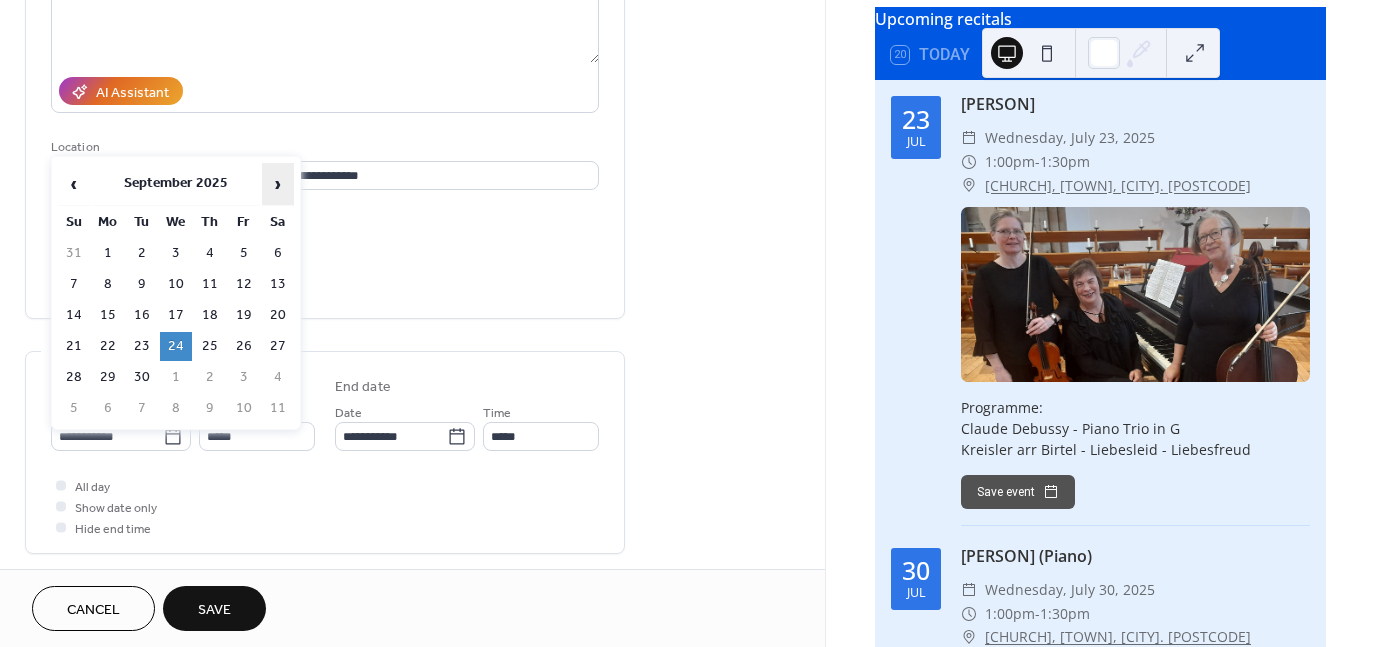 click on "›" at bounding box center [278, 184] 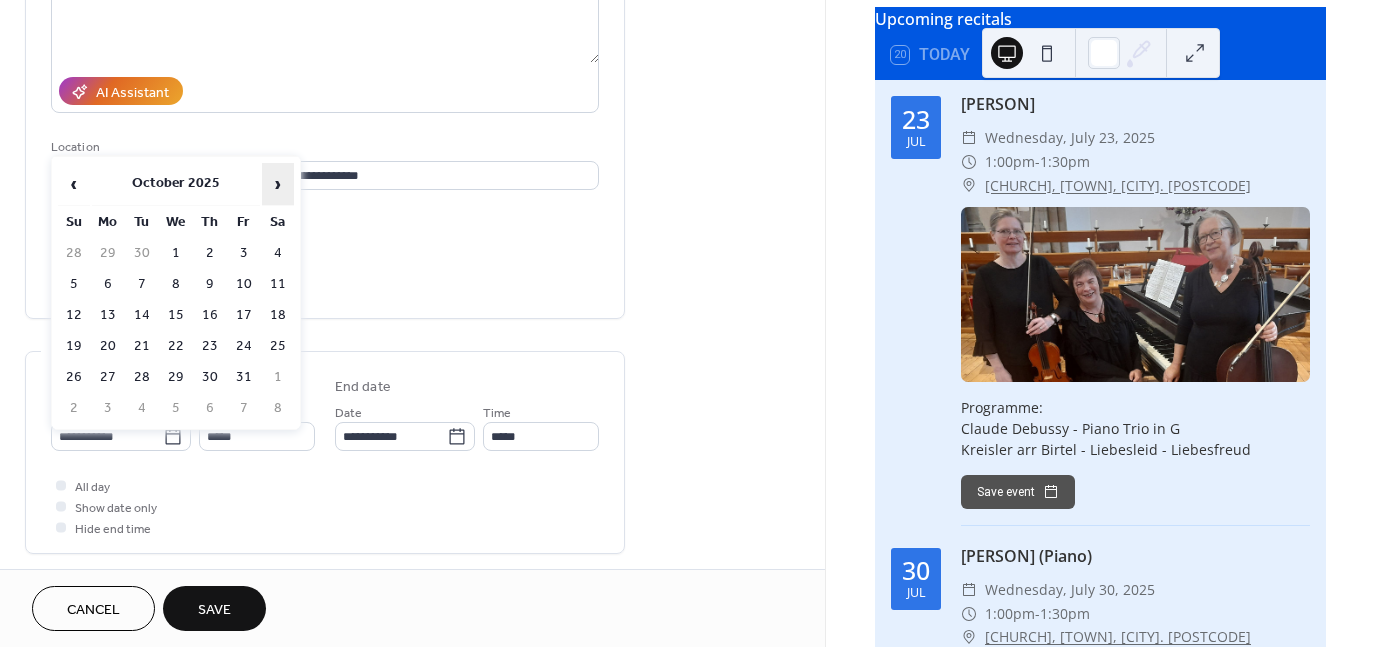 click on "›" at bounding box center [278, 184] 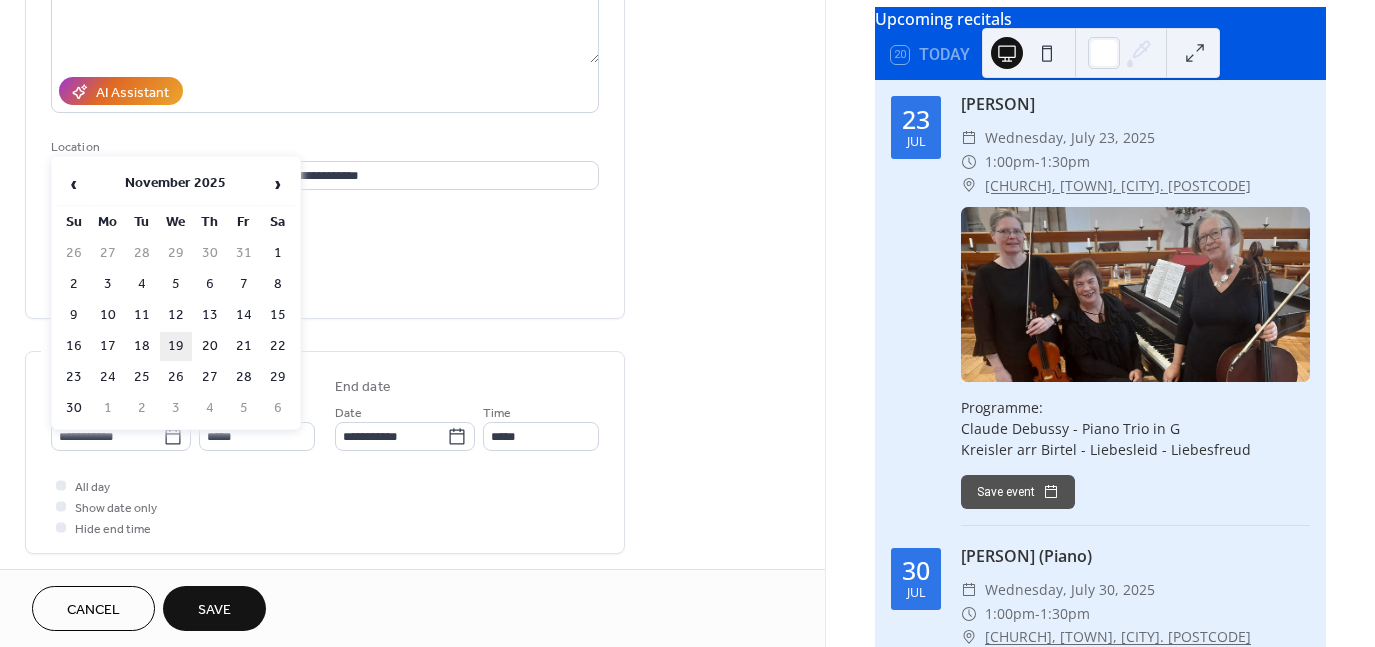 click on "19" at bounding box center (176, 346) 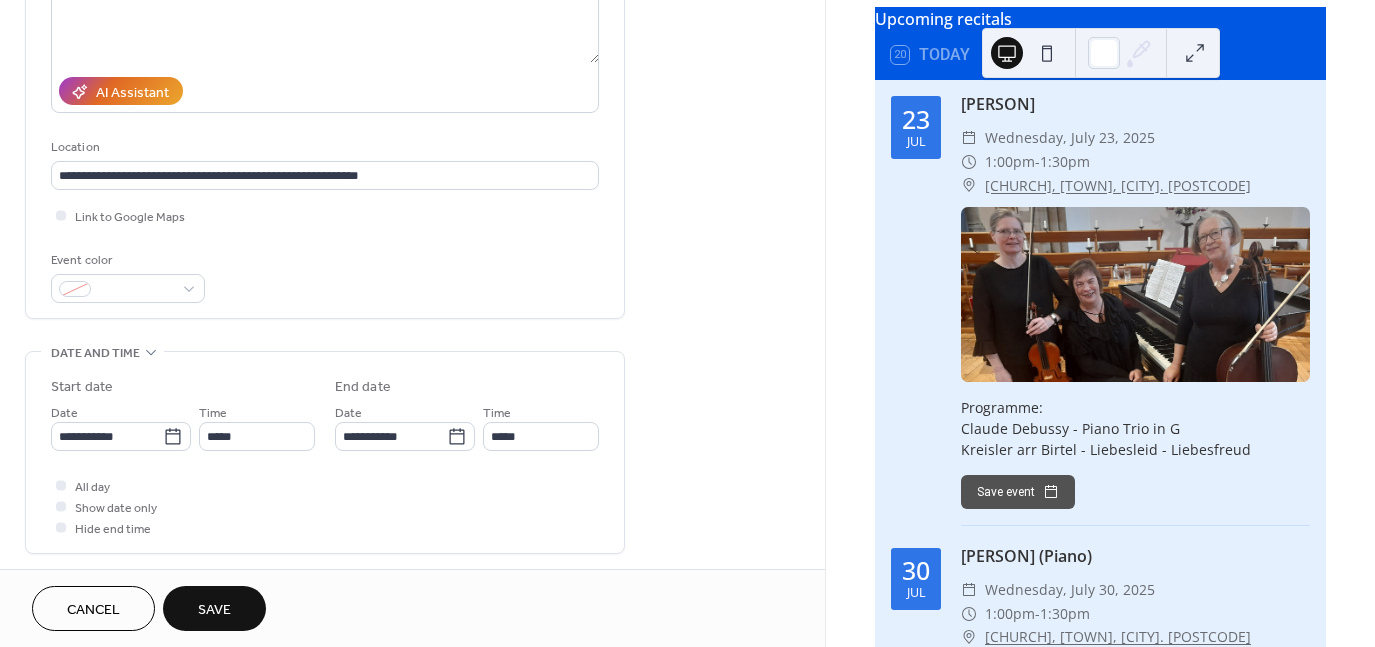 click on "Save" at bounding box center [214, 610] 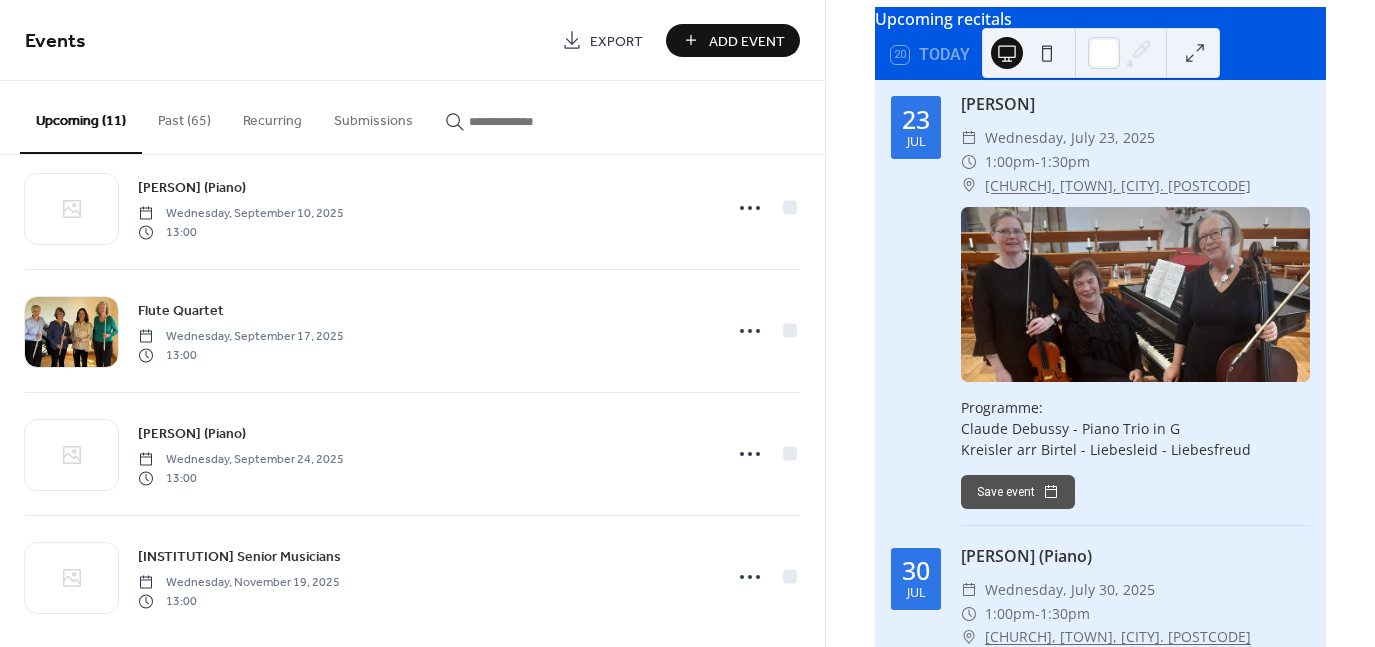 scroll, scrollTop: 916, scrollLeft: 0, axis: vertical 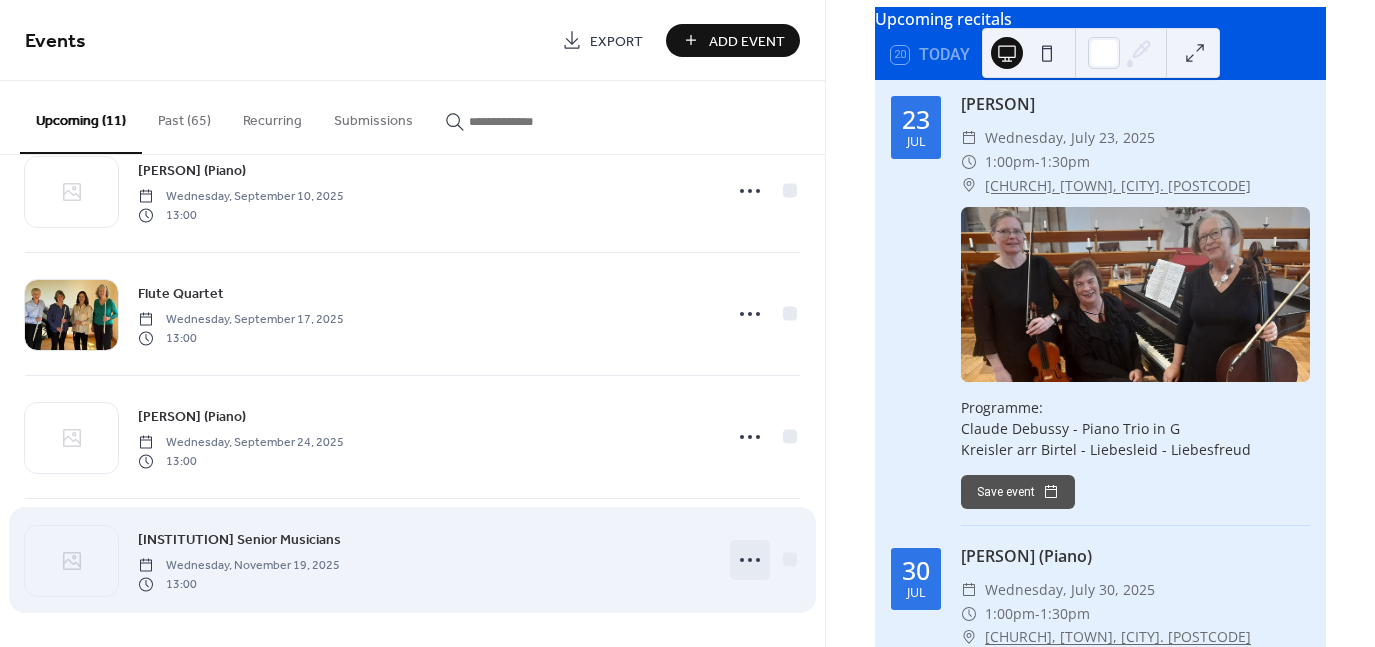 click 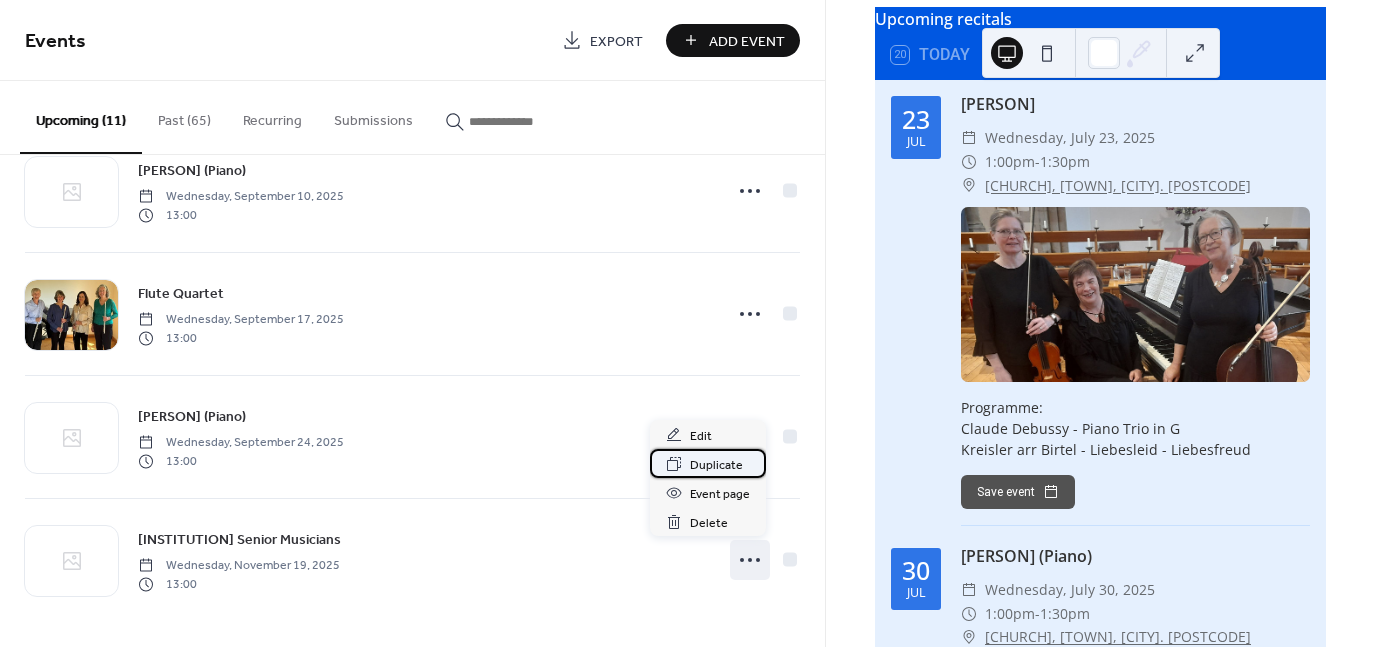 click on "Duplicate" at bounding box center (716, 465) 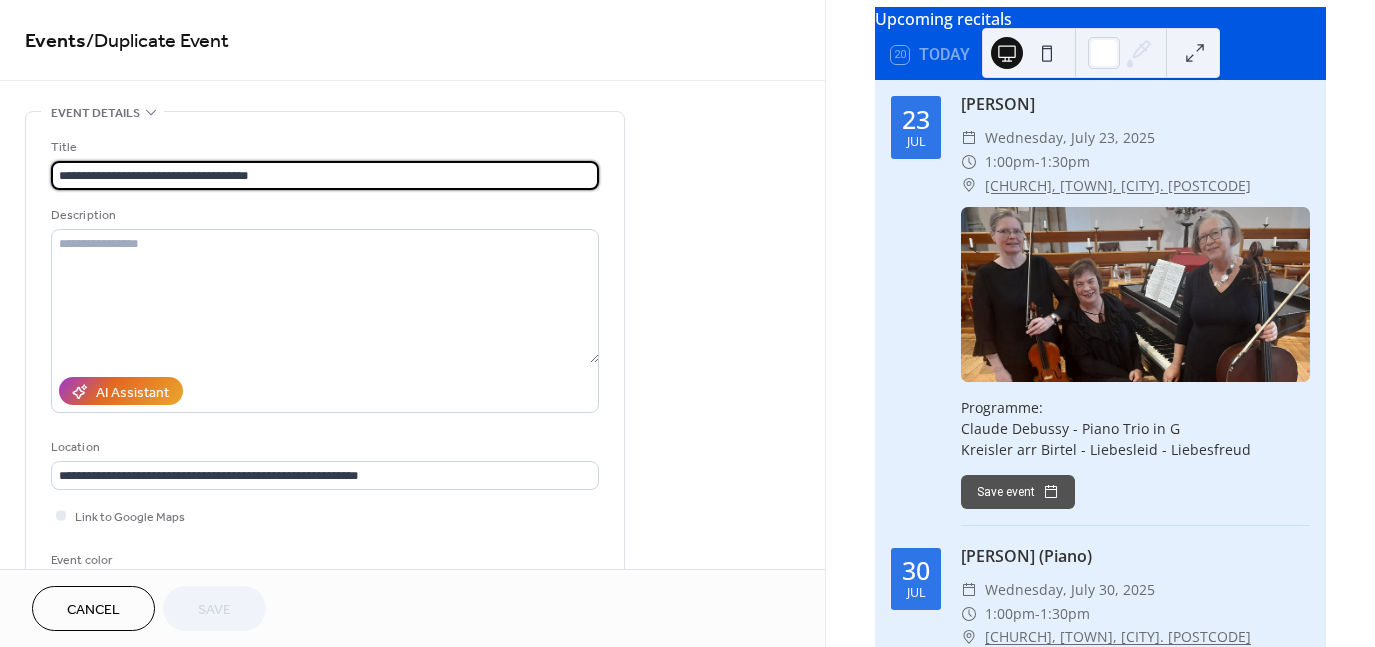 drag, startPoint x: 324, startPoint y: 177, endPoint x: -81, endPoint y: 138, distance: 406.87344 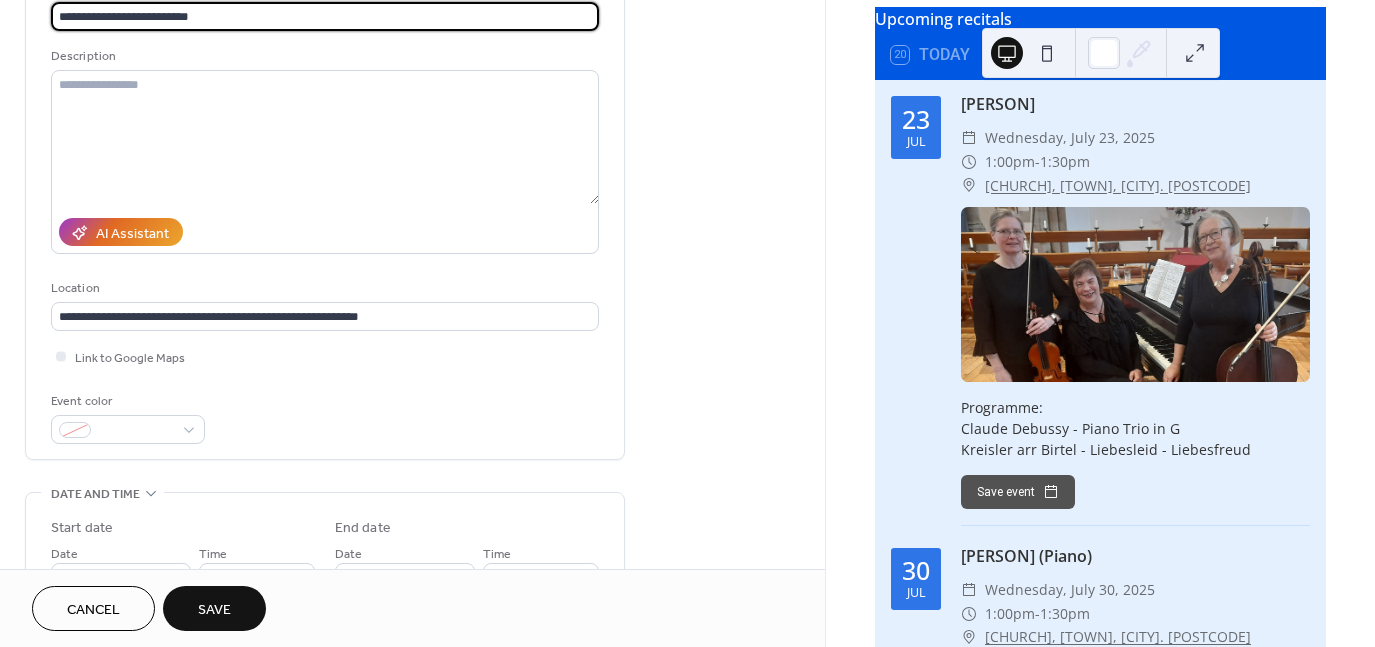 scroll, scrollTop: 300, scrollLeft: 0, axis: vertical 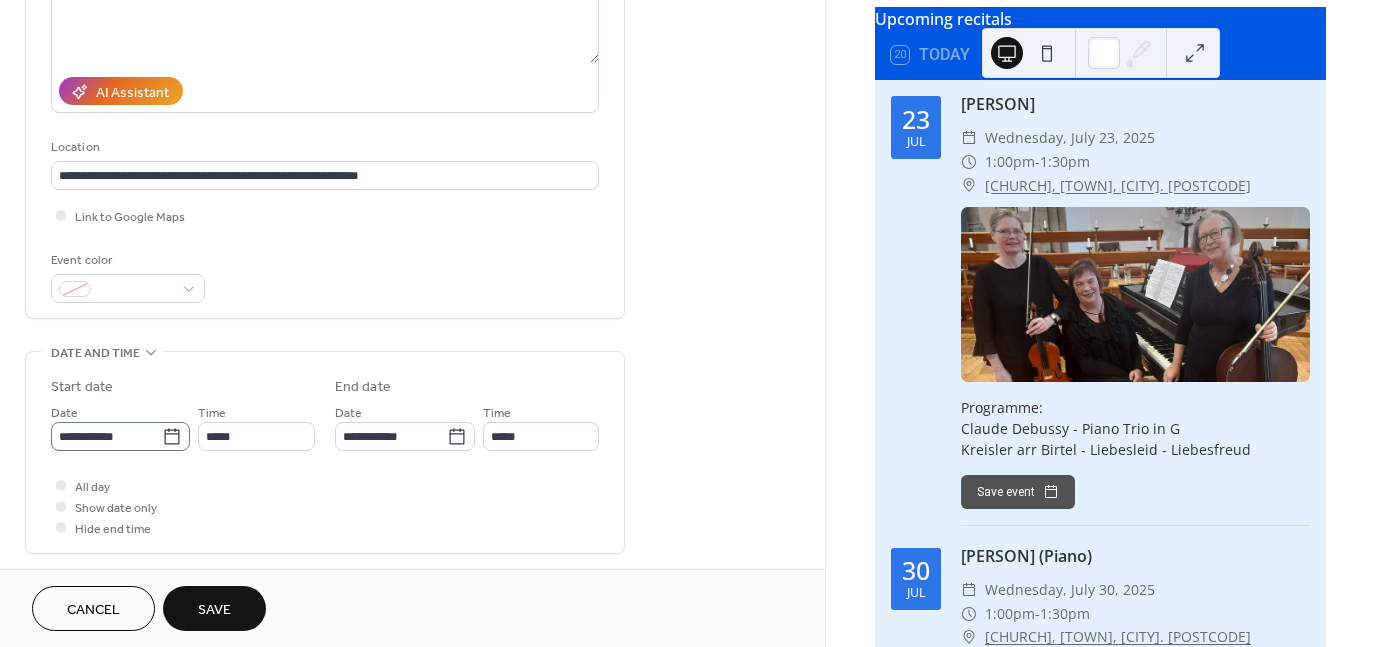 type on "**********" 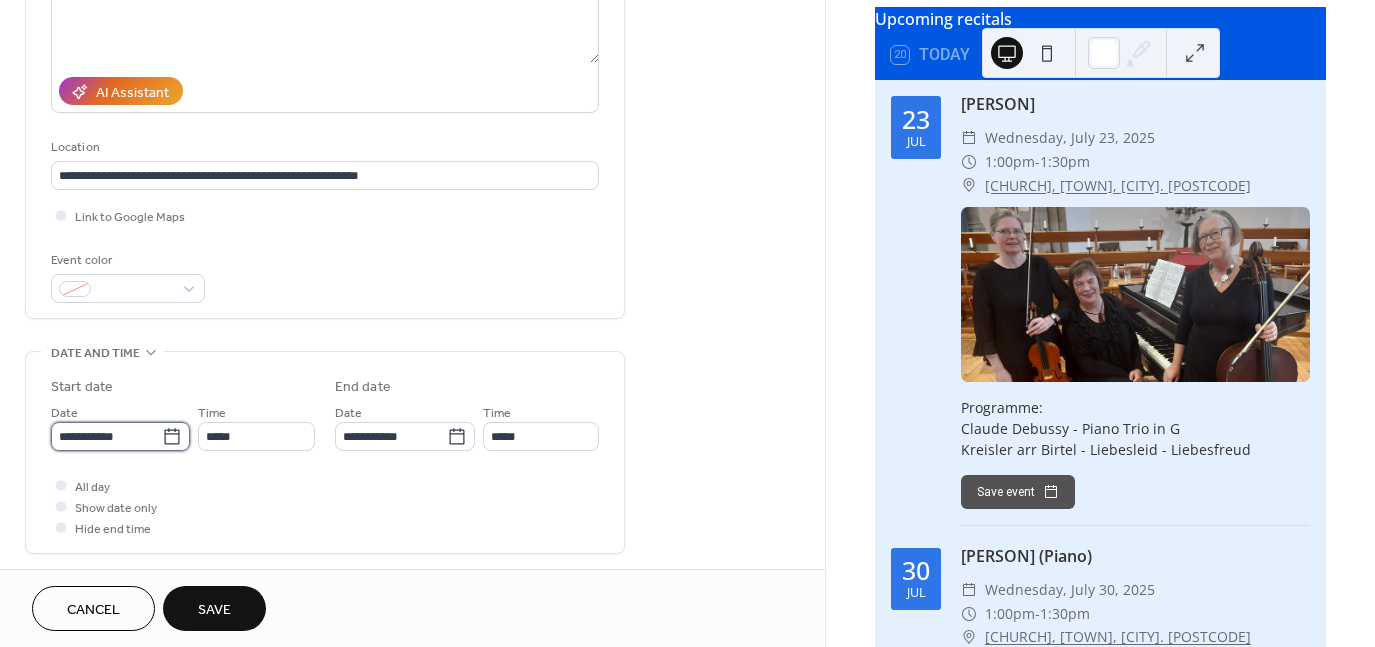 click on "**********" at bounding box center (106, 436) 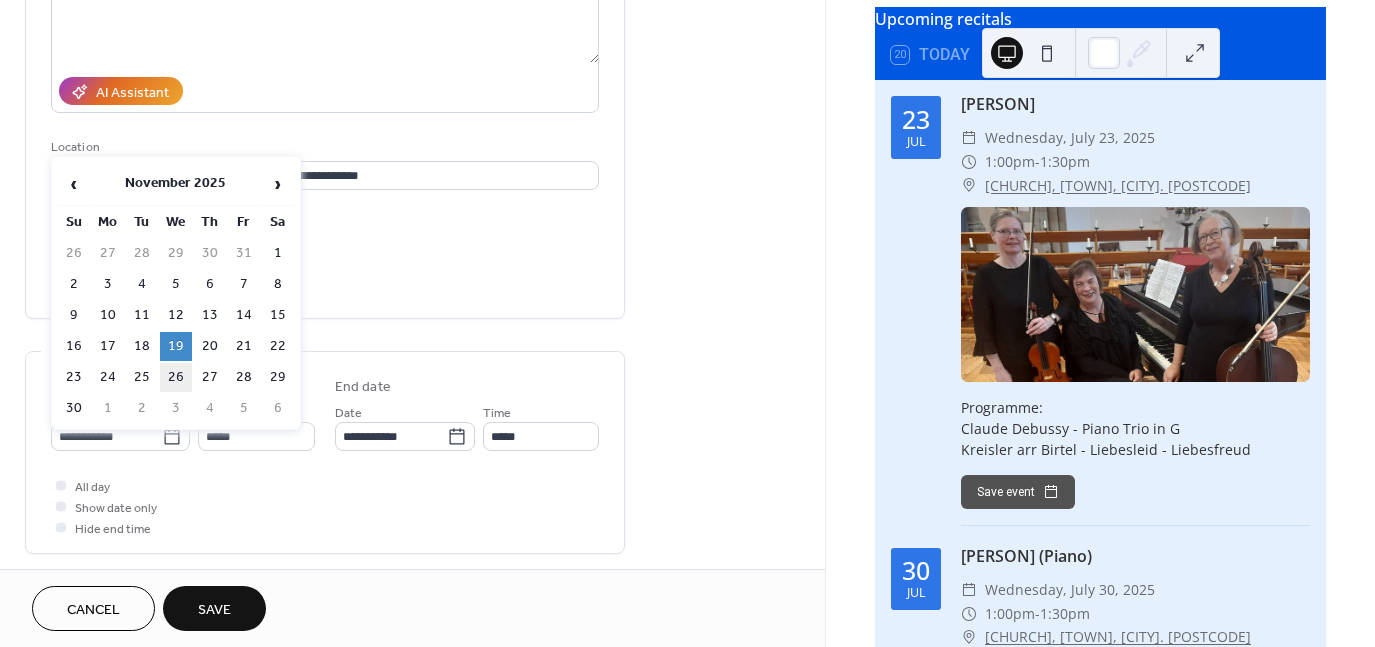 scroll, scrollTop: 0, scrollLeft: 0, axis: both 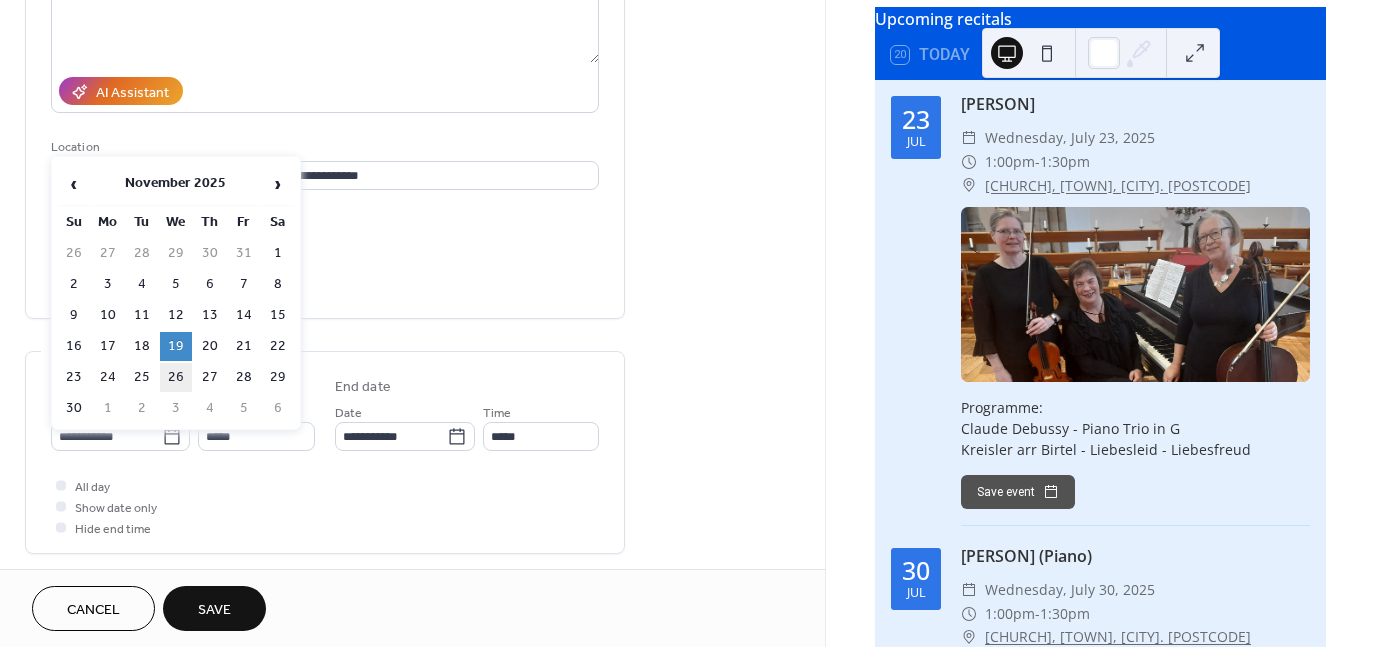 click on "26" at bounding box center (176, 377) 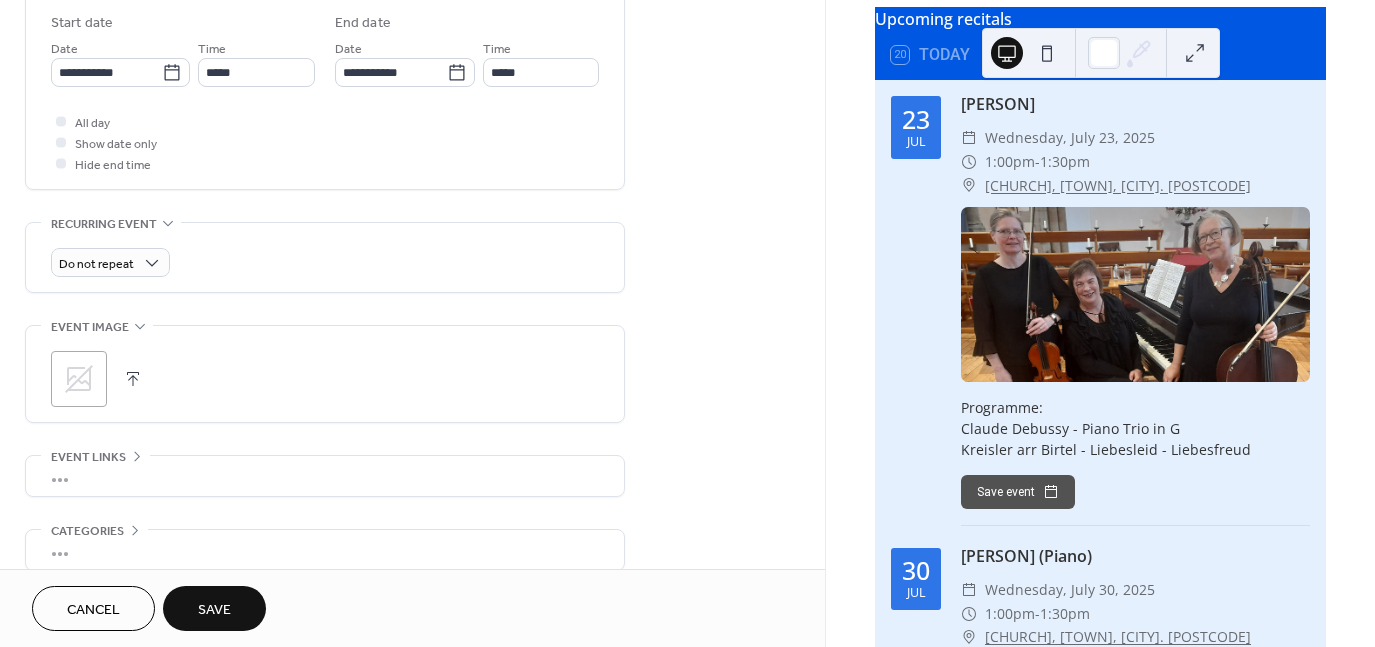 scroll, scrollTop: 700, scrollLeft: 0, axis: vertical 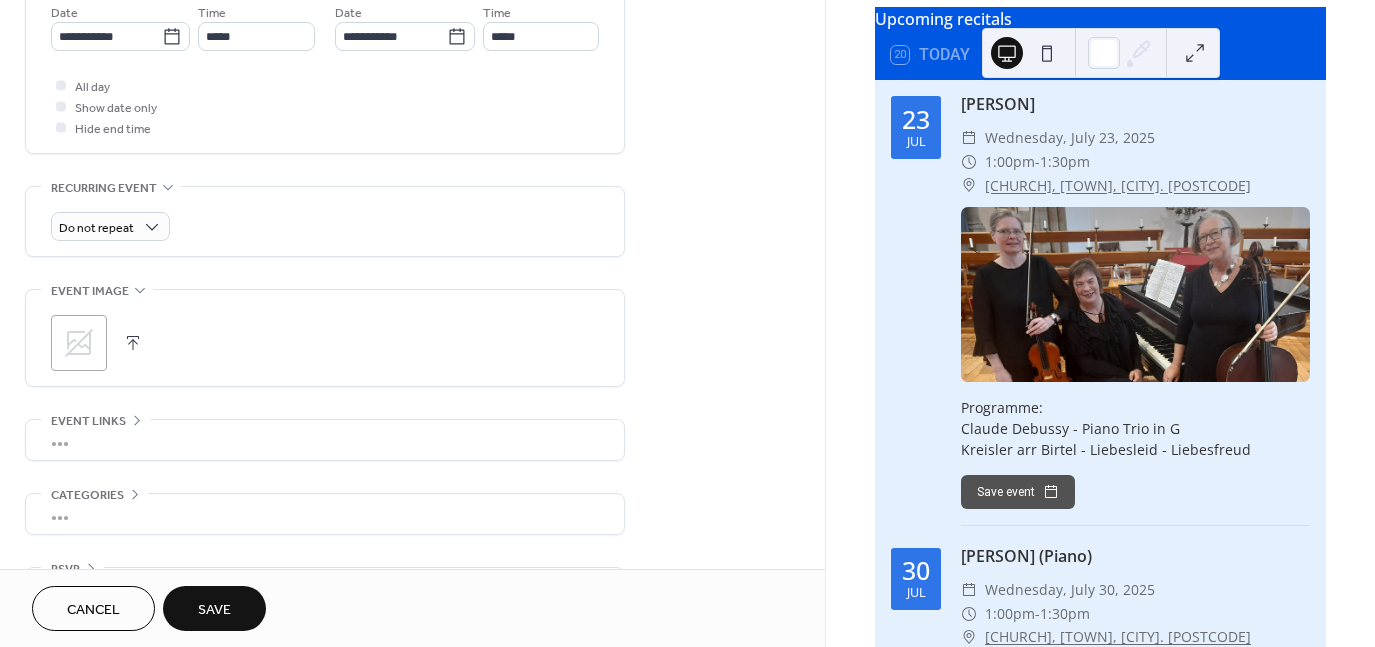click at bounding box center [133, 343] 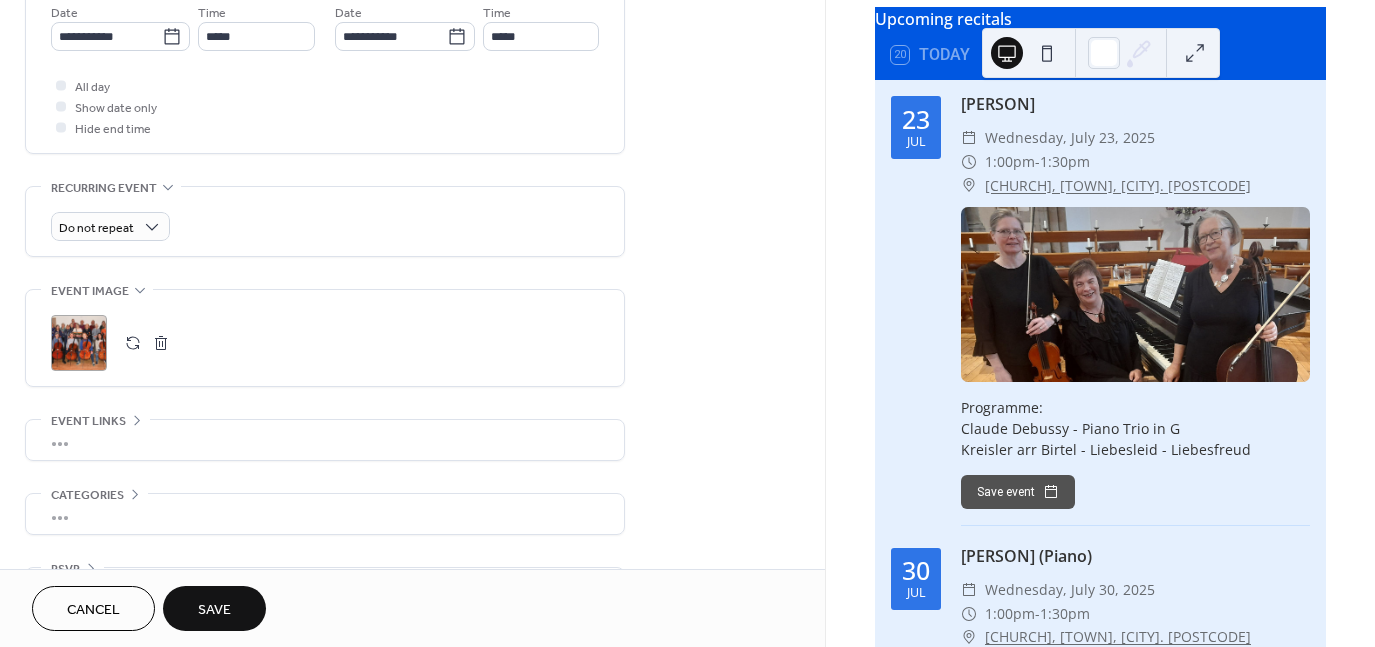 click on "Save" at bounding box center [214, 610] 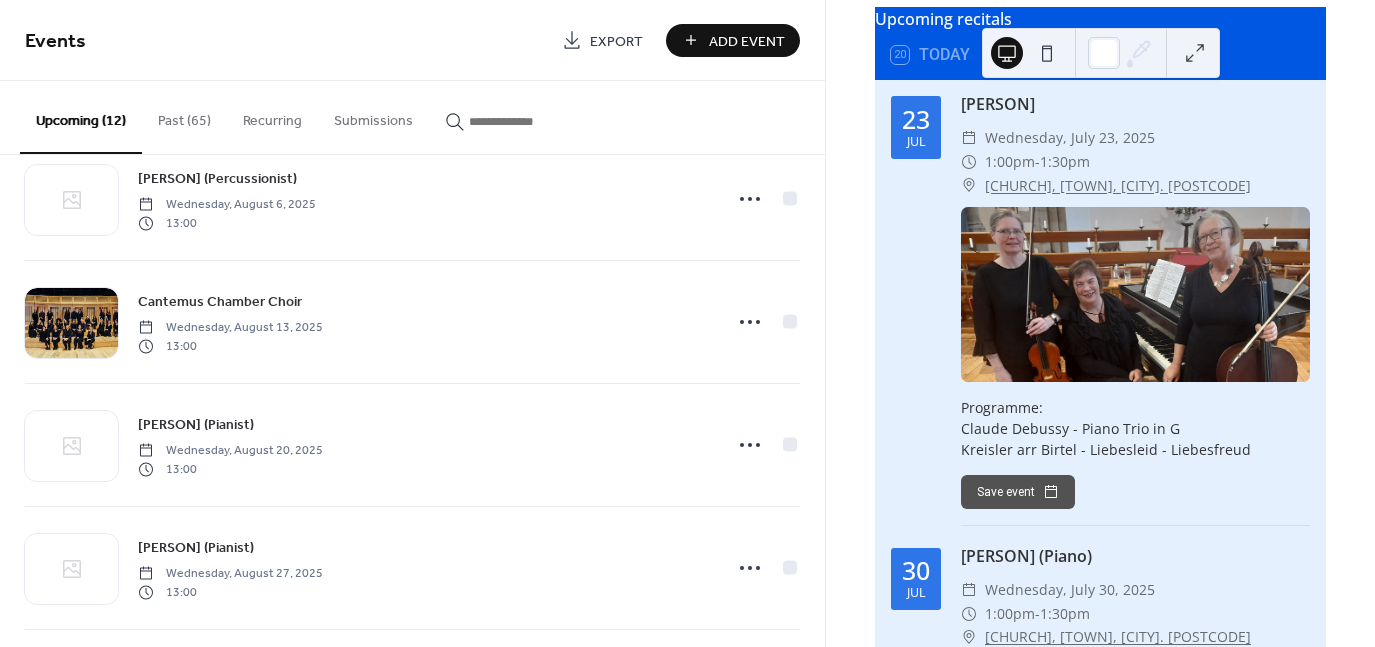 scroll, scrollTop: 298, scrollLeft: 0, axis: vertical 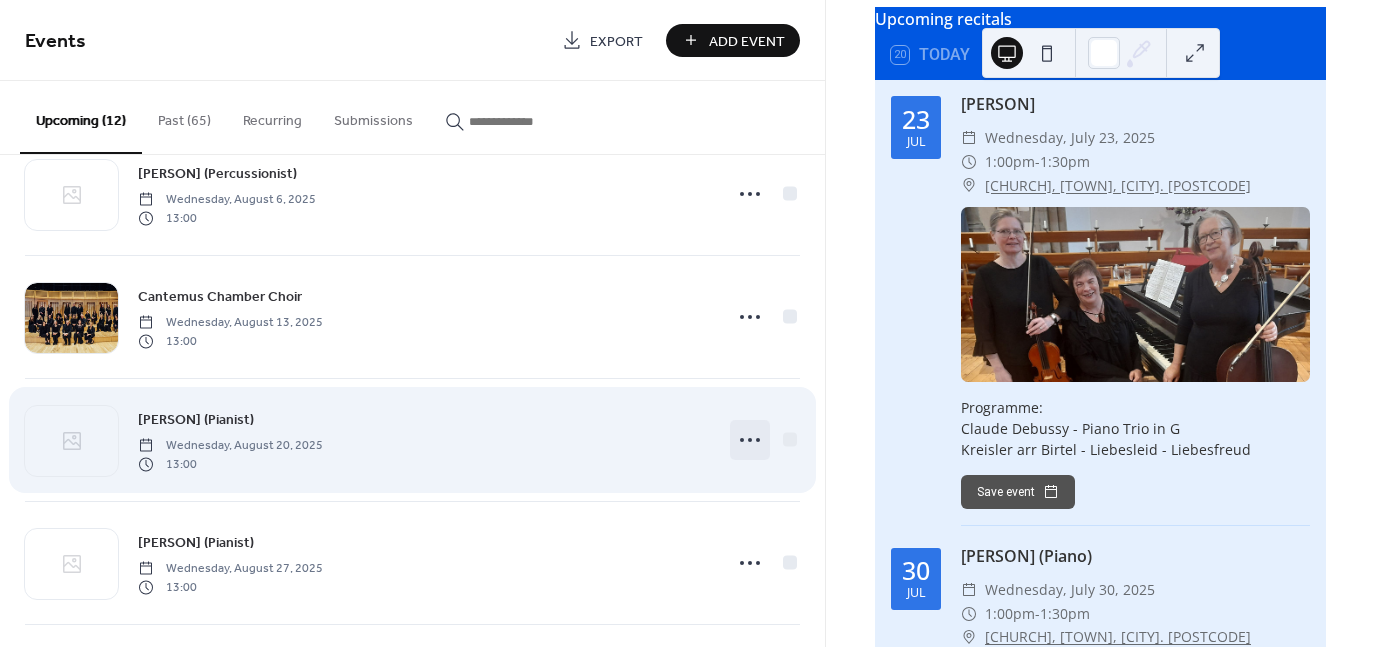 click 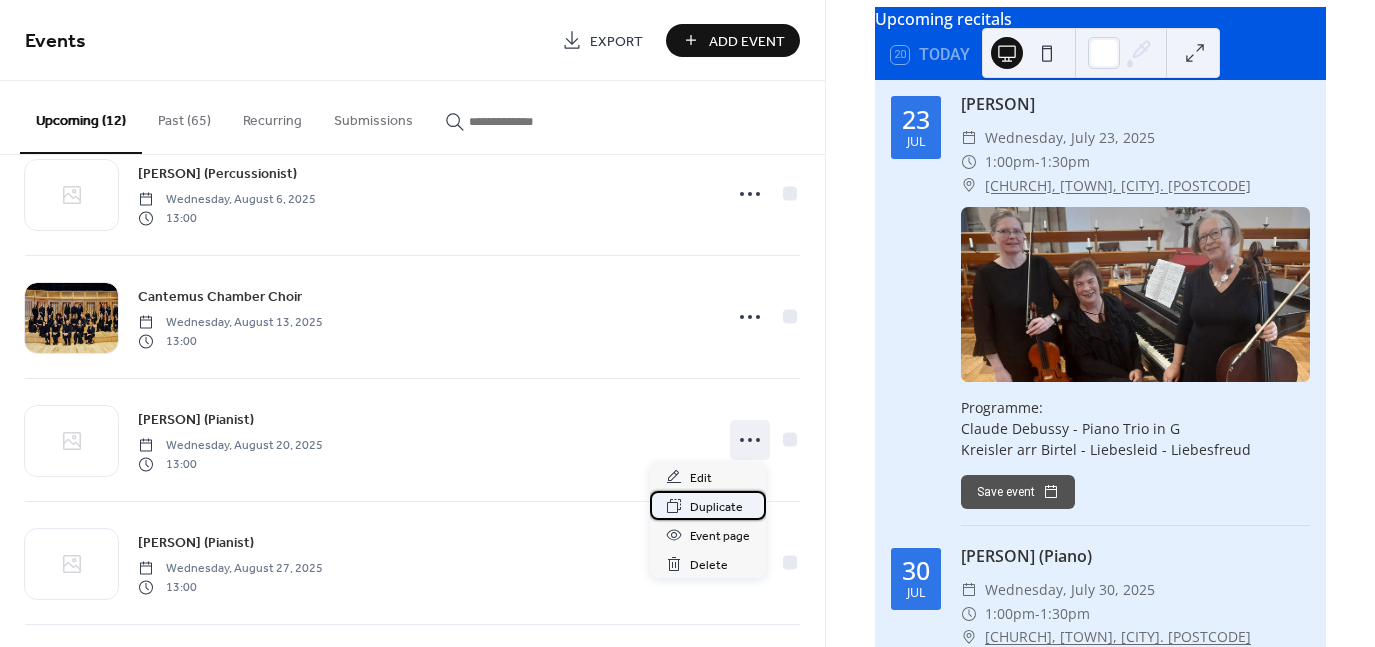 click on "Duplicate" at bounding box center (716, 507) 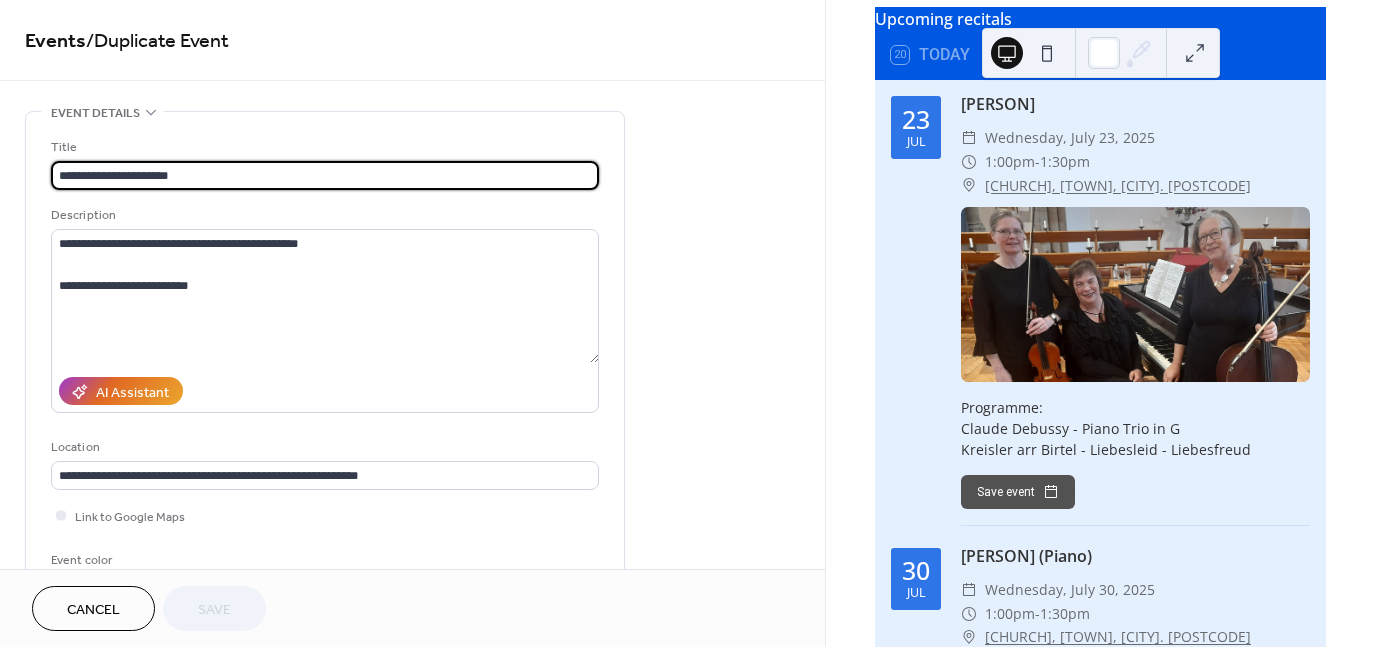 drag, startPoint x: 133, startPoint y: 174, endPoint x: -59, endPoint y: 174, distance: 192 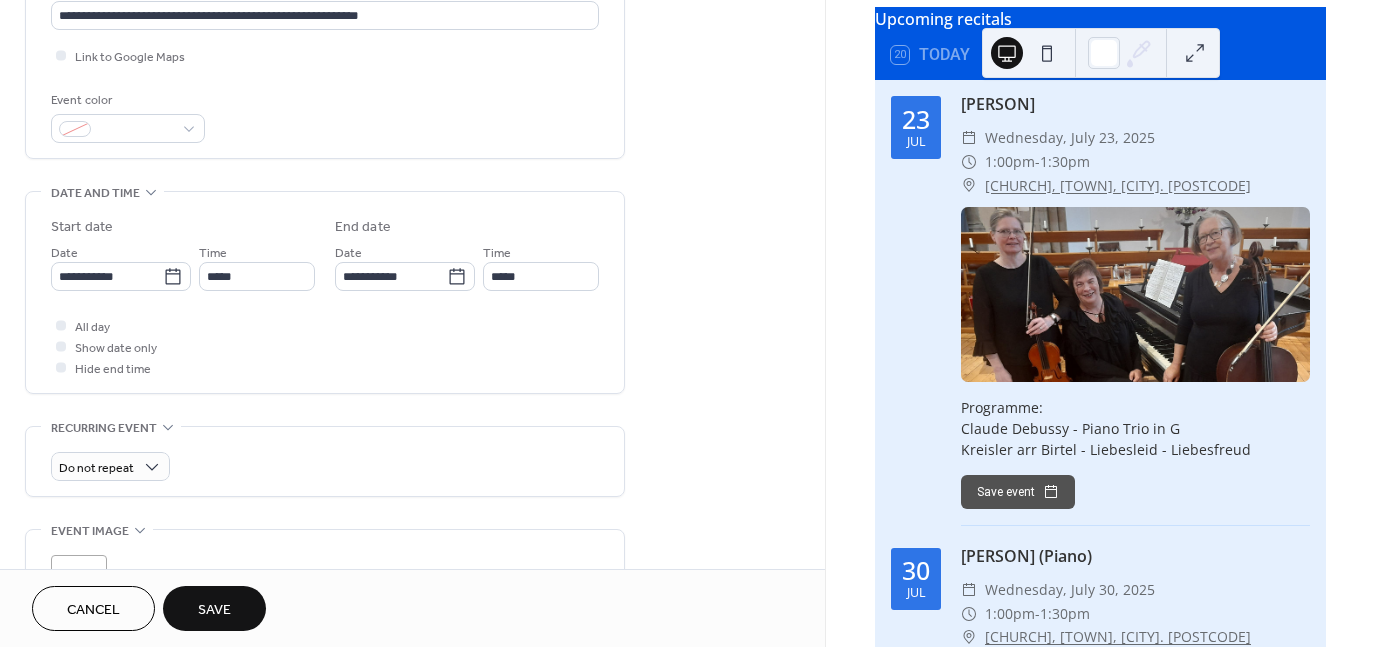 scroll, scrollTop: 500, scrollLeft: 0, axis: vertical 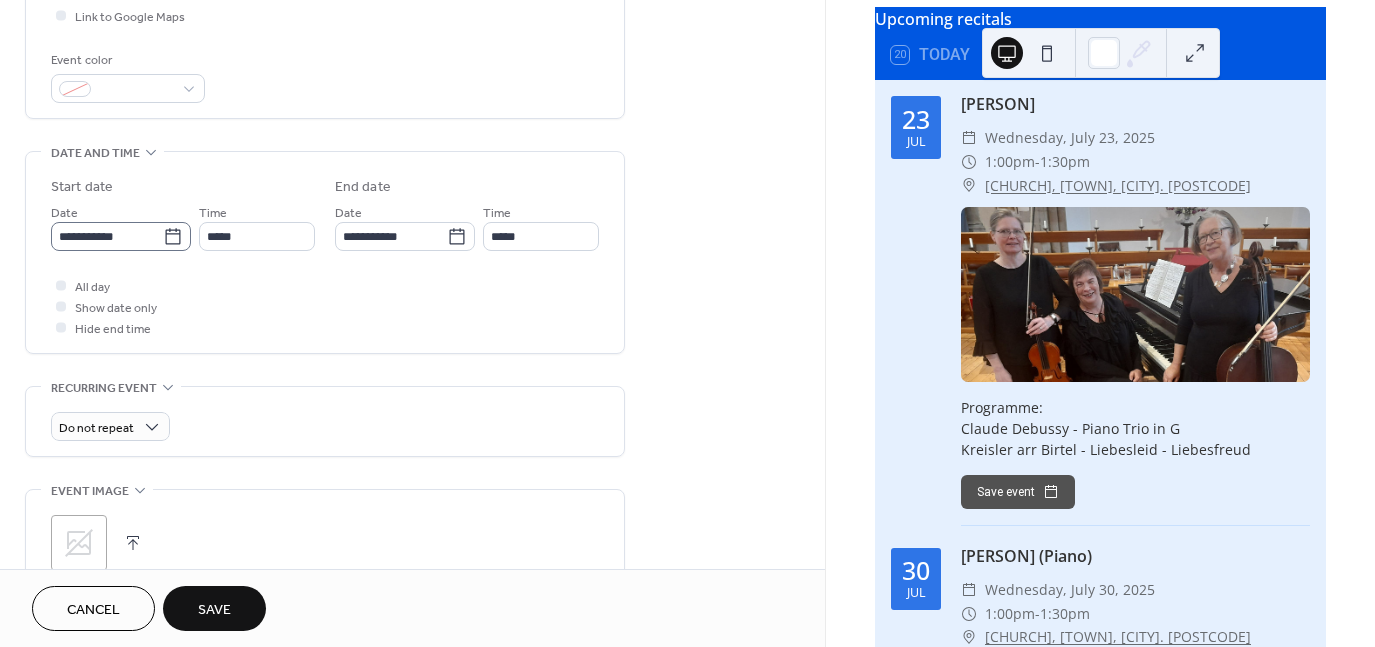 type on "**********" 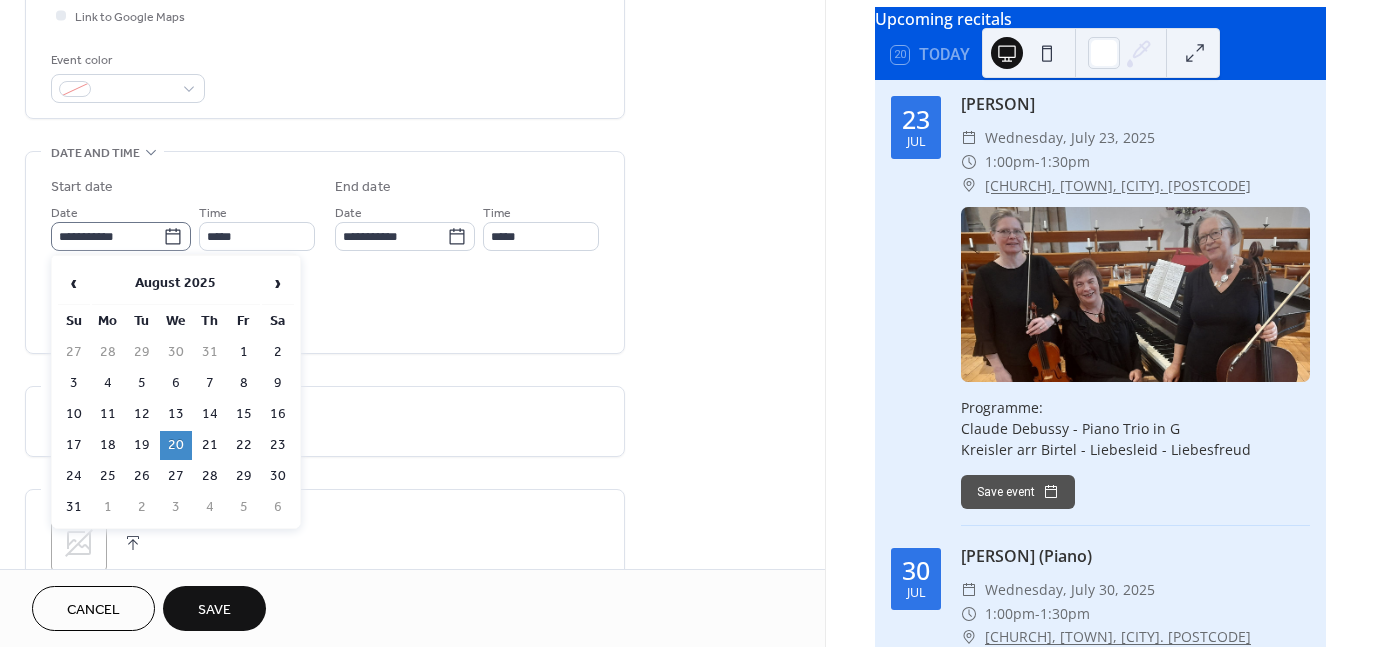 click 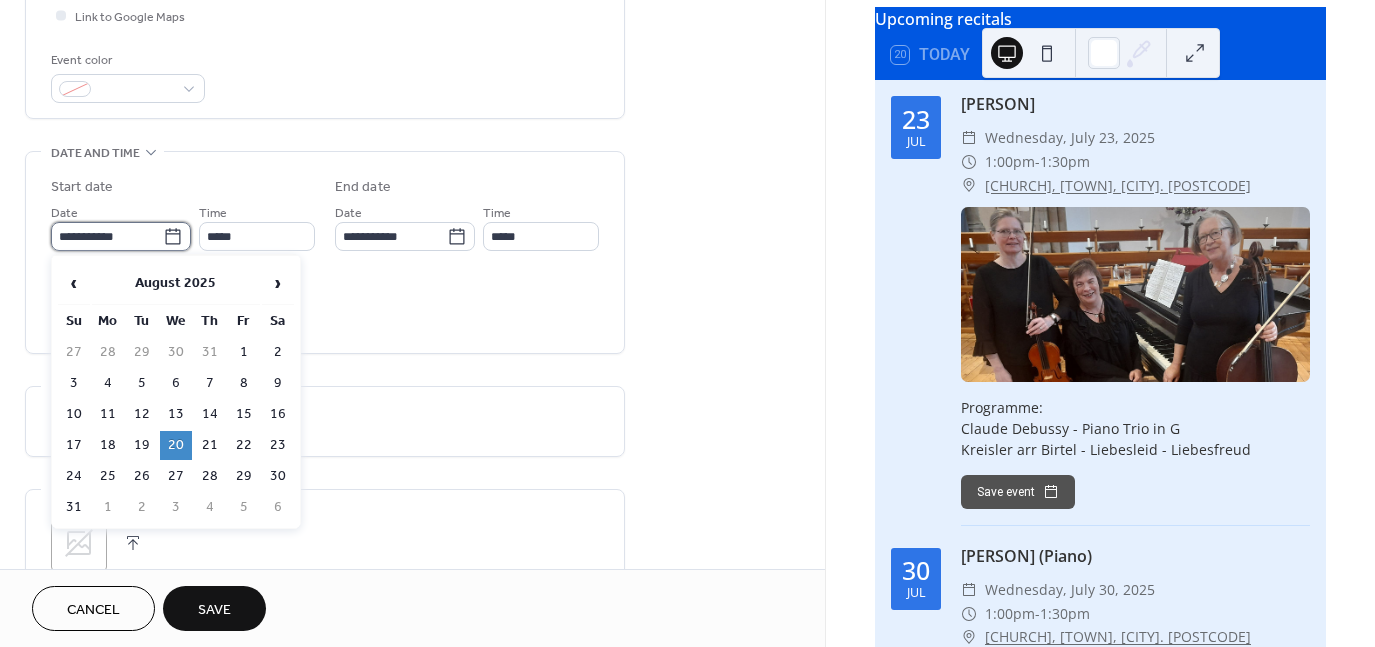 click on "**********" at bounding box center (107, 236) 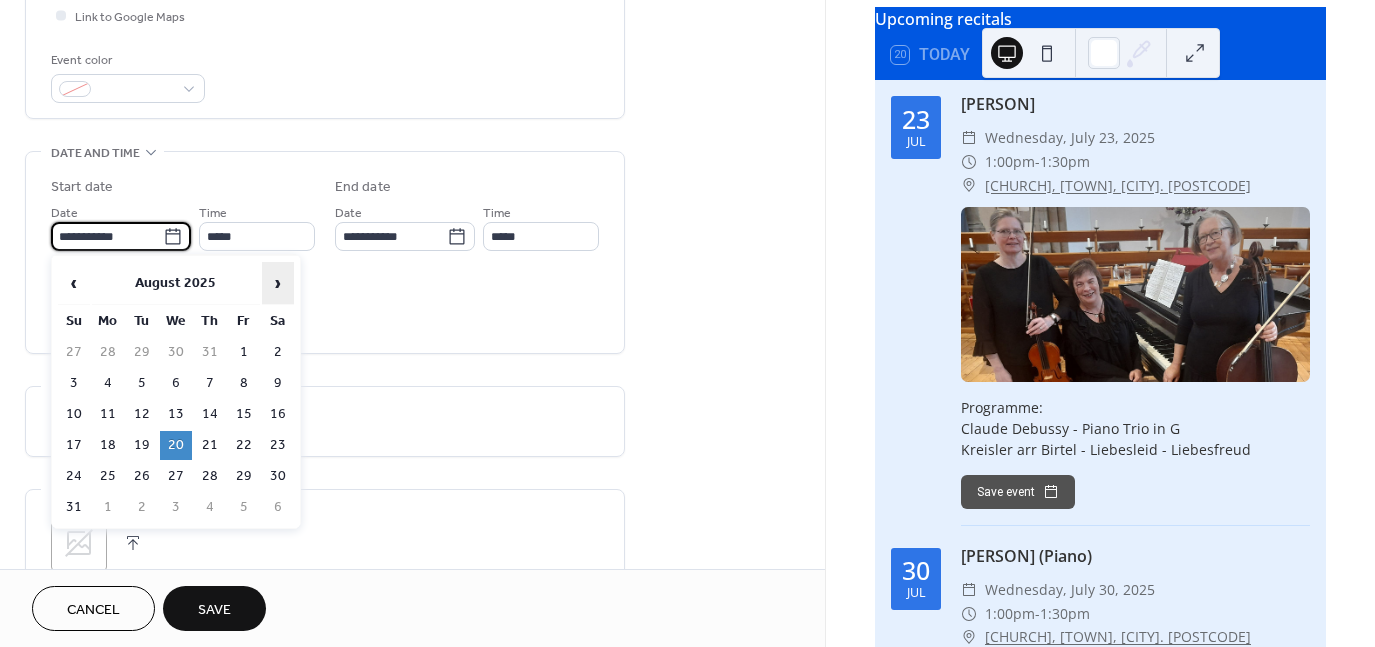 click on "›" at bounding box center [278, 283] 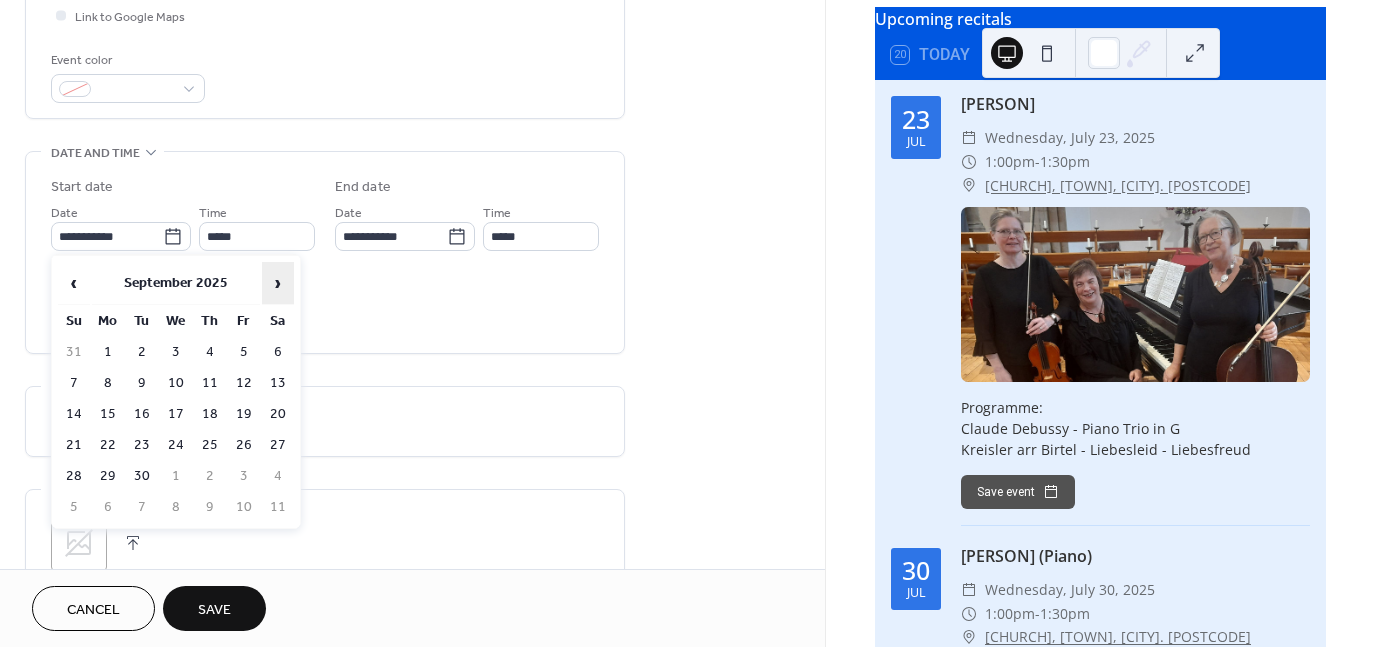 click on "›" at bounding box center [278, 283] 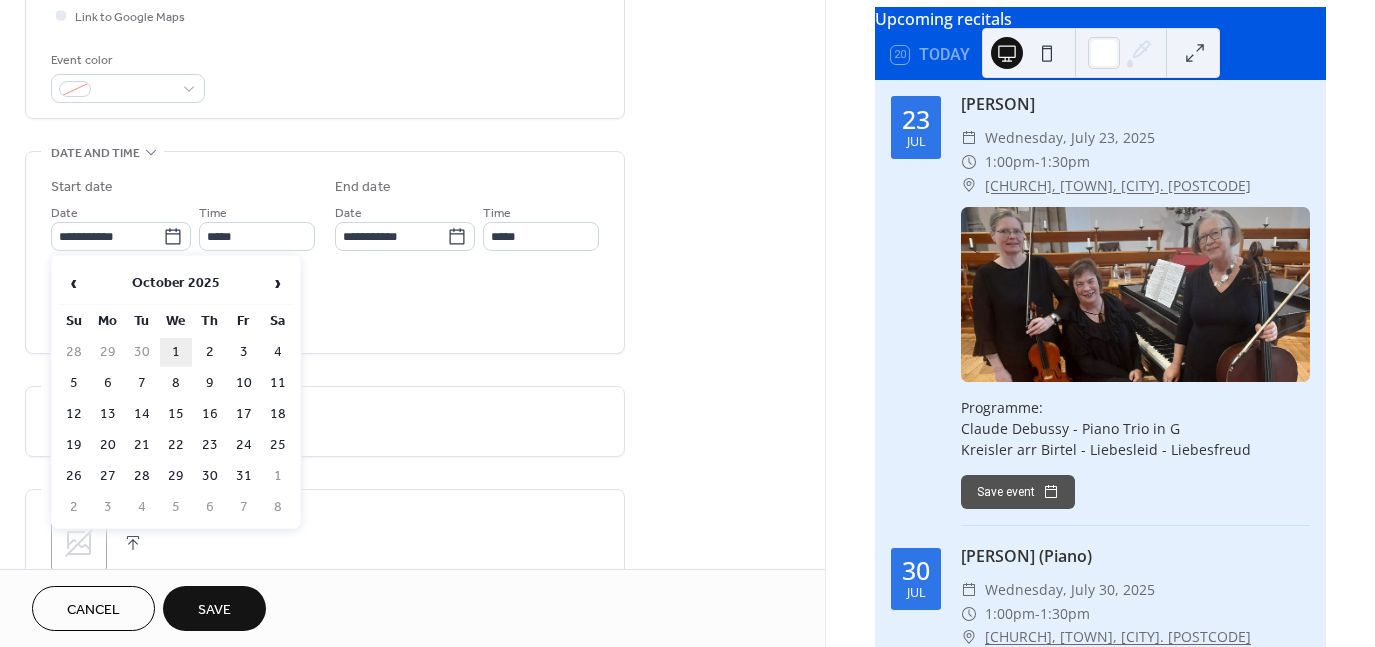 click on "1" at bounding box center (176, 352) 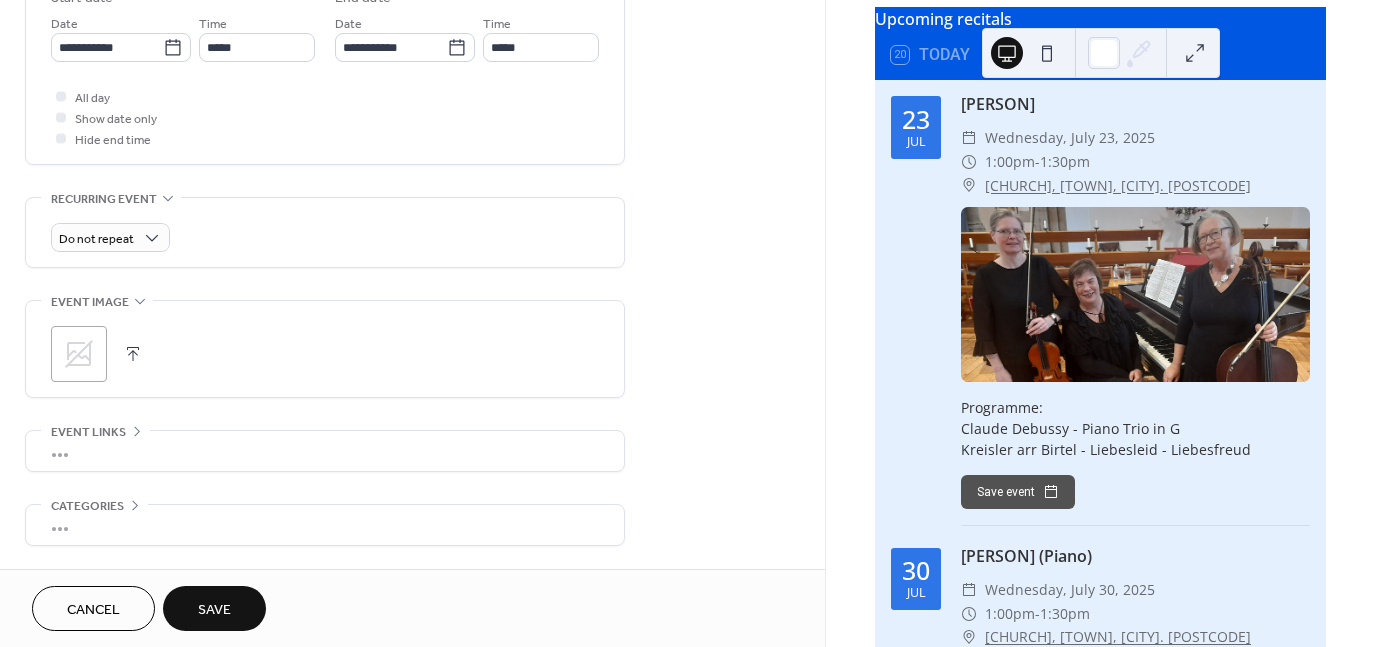 scroll, scrollTop: 757, scrollLeft: 0, axis: vertical 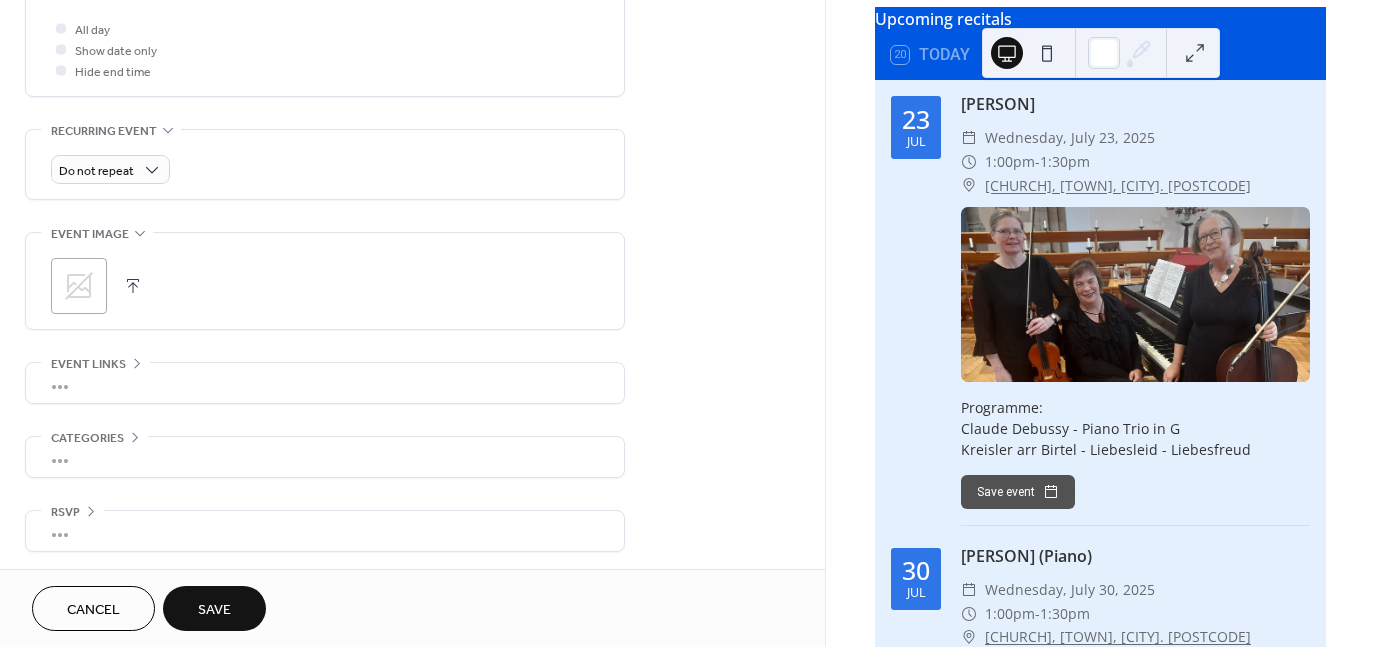 click at bounding box center [133, 286] 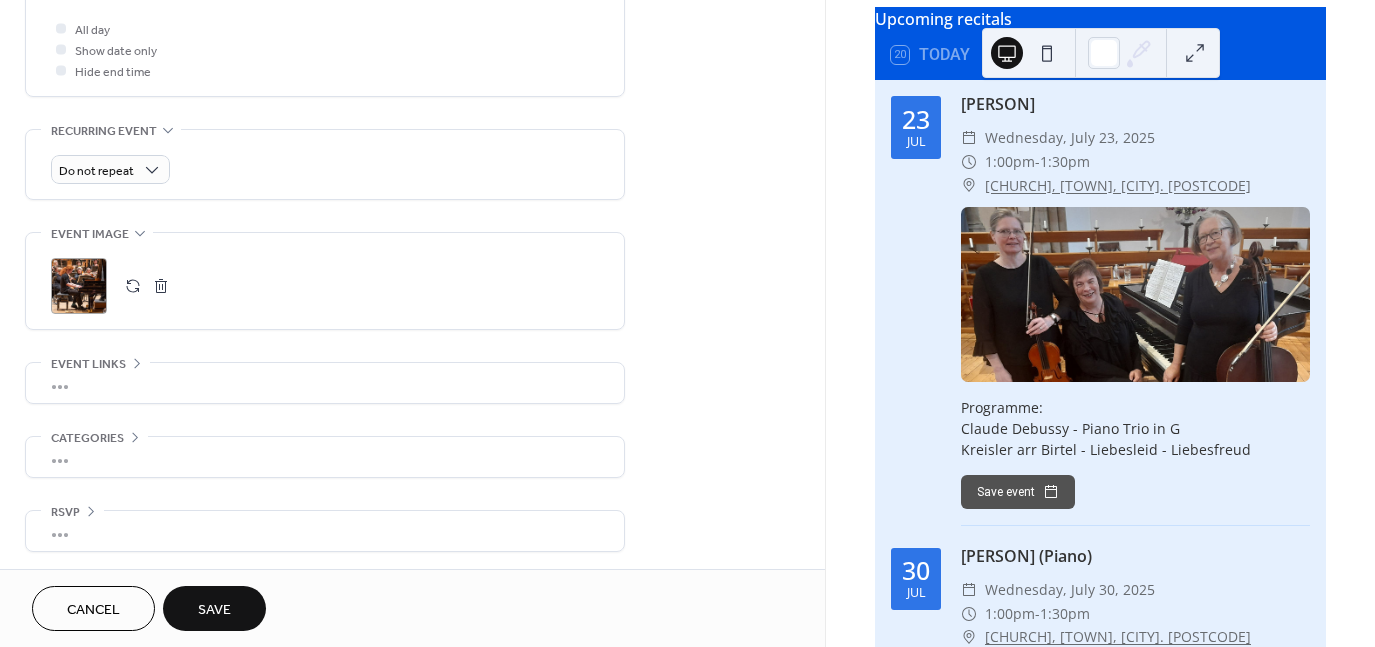 click on "Save" at bounding box center [214, 610] 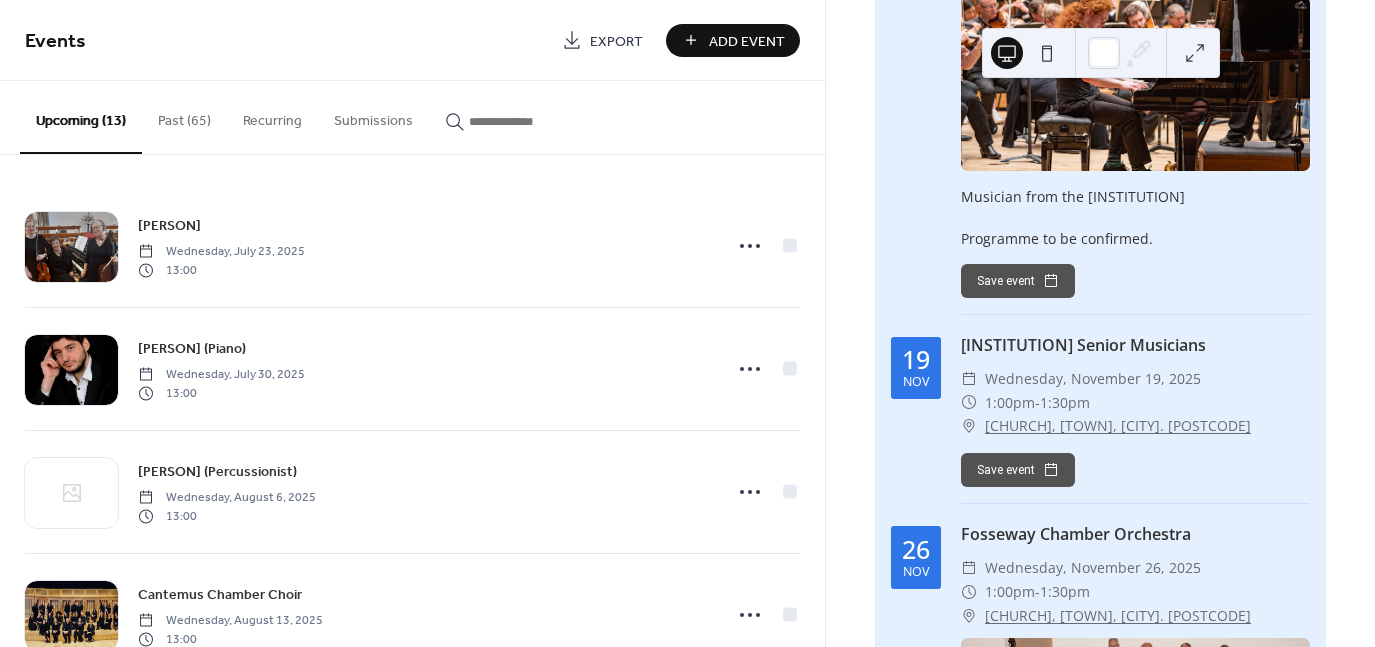 scroll, scrollTop: 5473, scrollLeft: 0, axis: vertical 